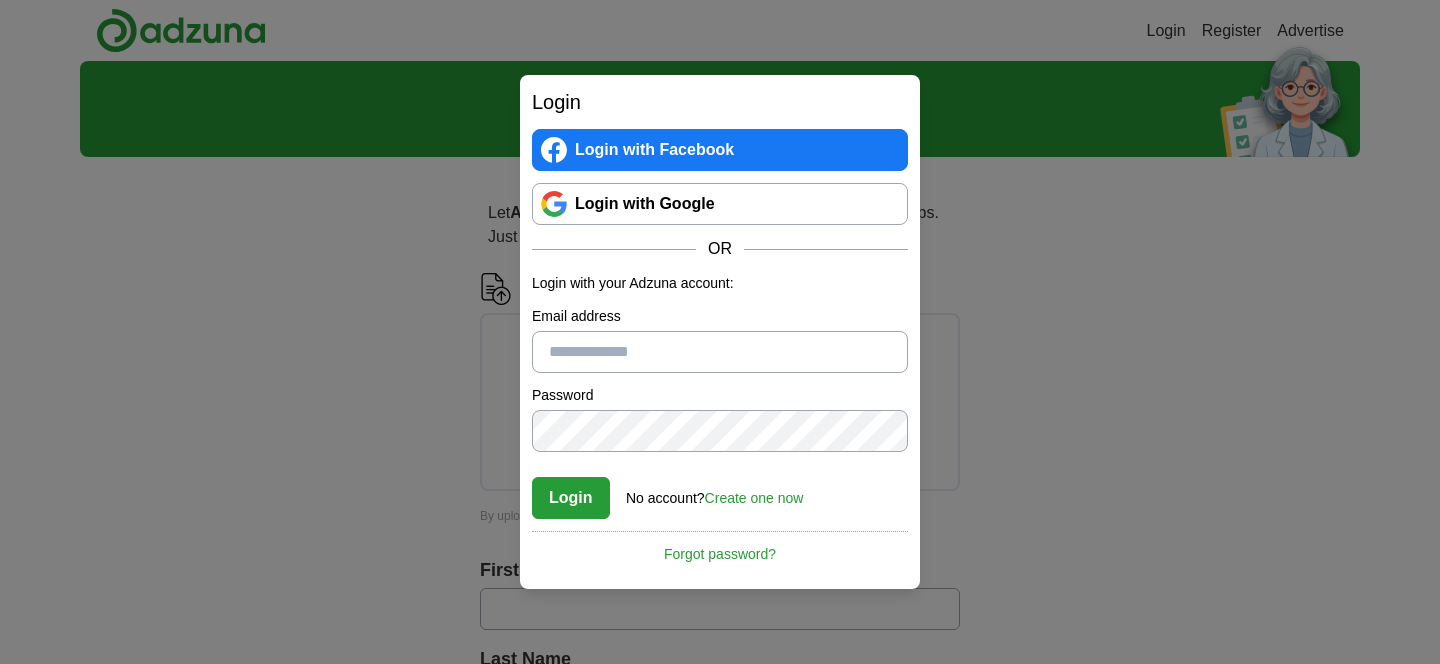 scroll, scrollTop: 0, scrollLeft: 0, axis: both 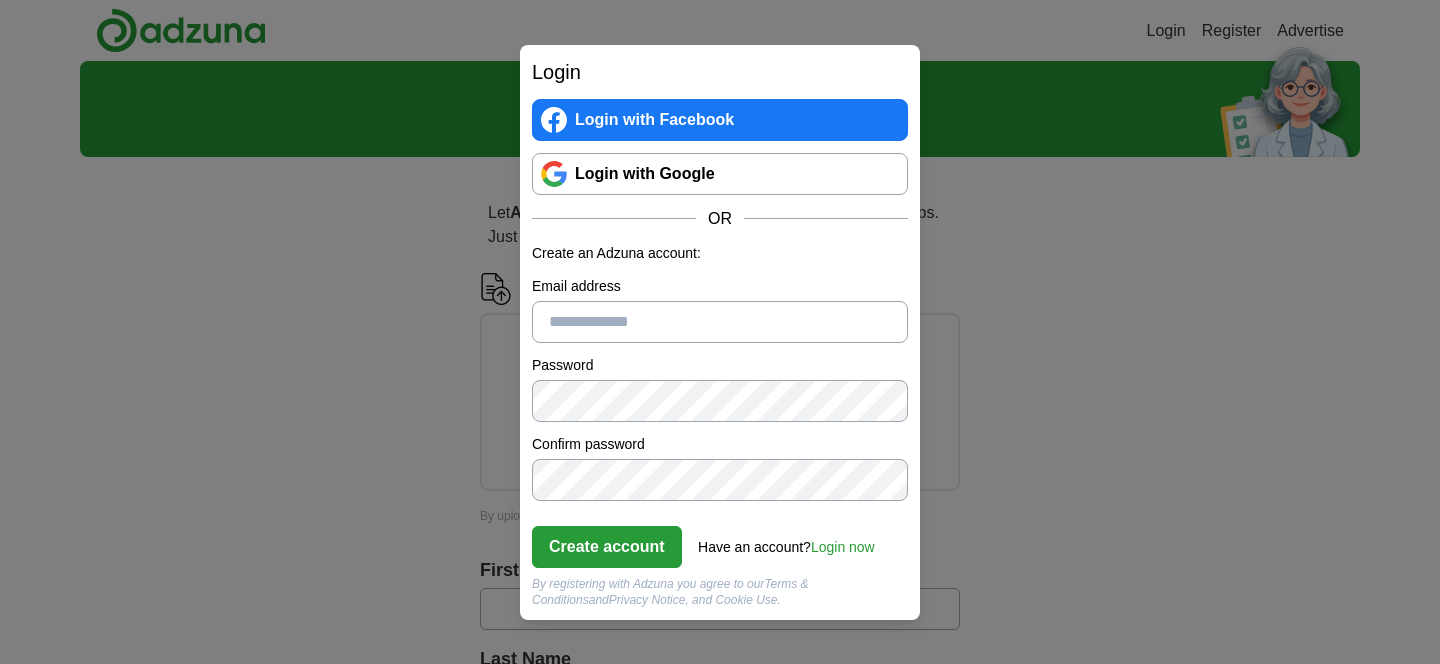 click on "Email address" at bounding box center [720, 322] 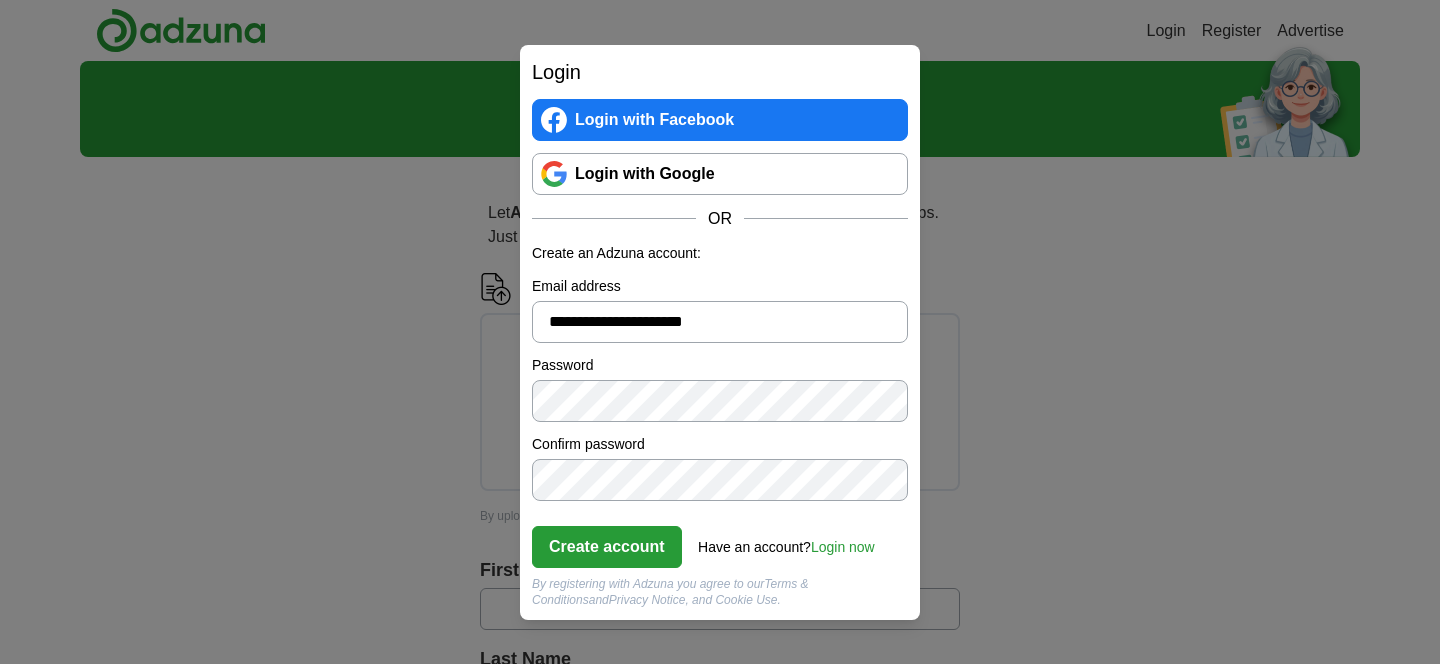 type on "**********" 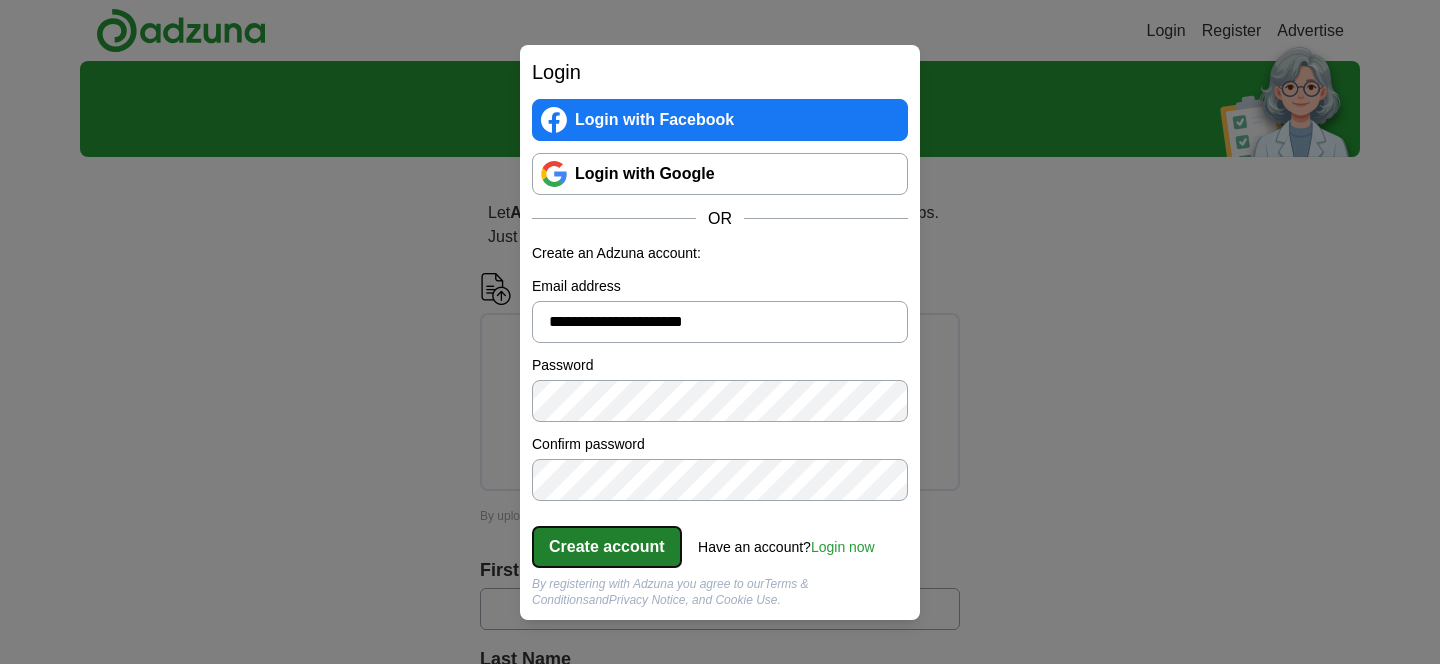 click on "Create account" at bounding box center [607, 547] 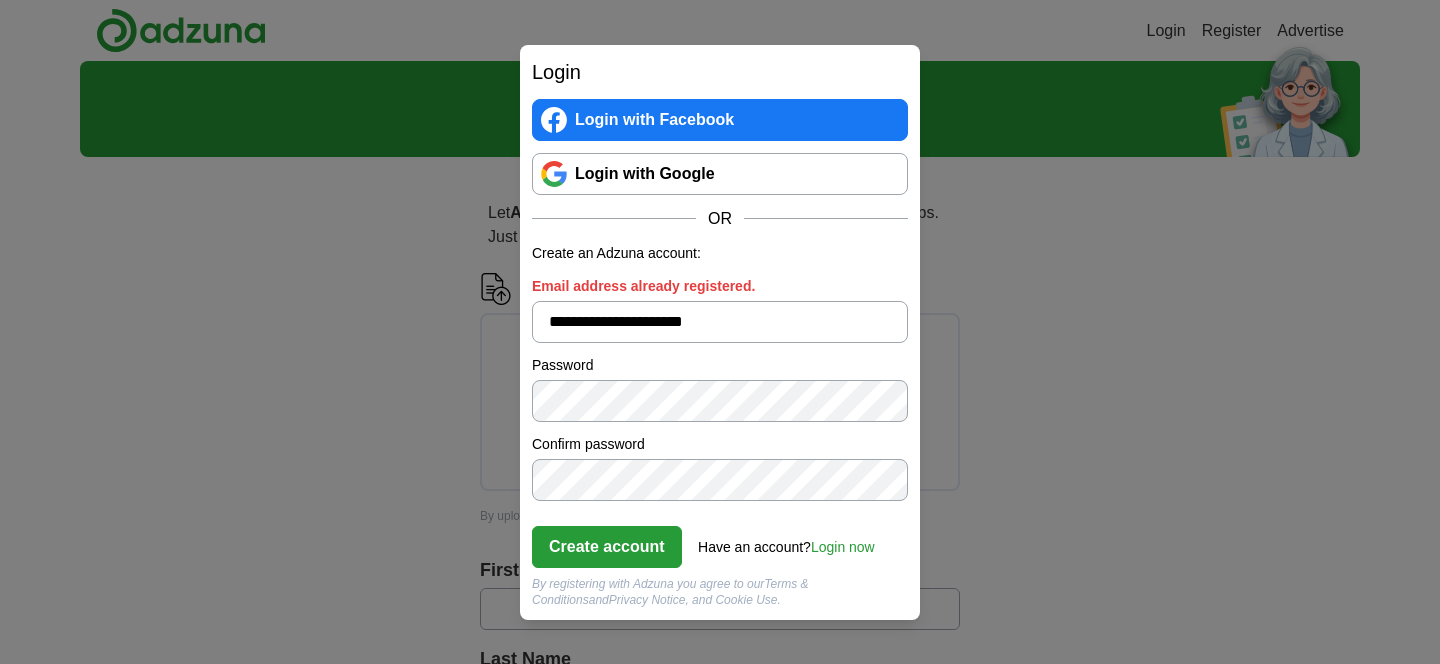 click on "Login now" at bounding box center (843, 547) 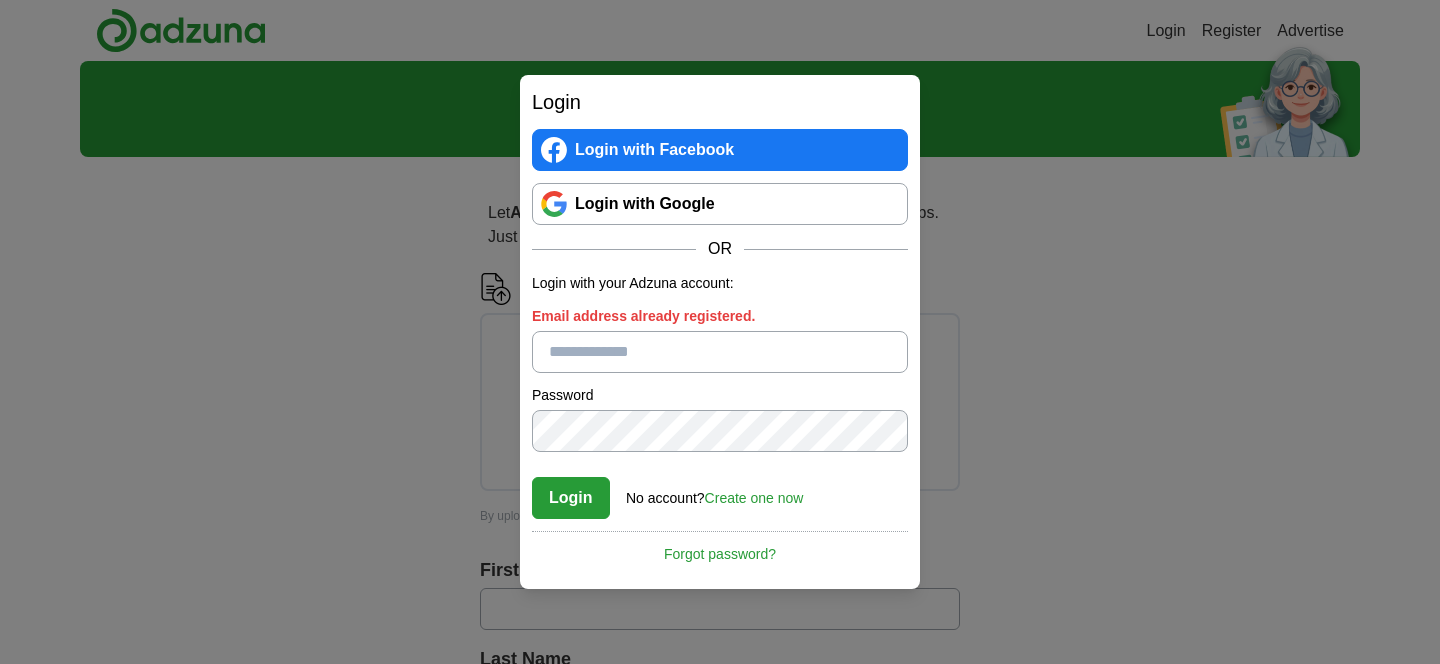 click on "Email address already registered." at bounding box center (720, 352) 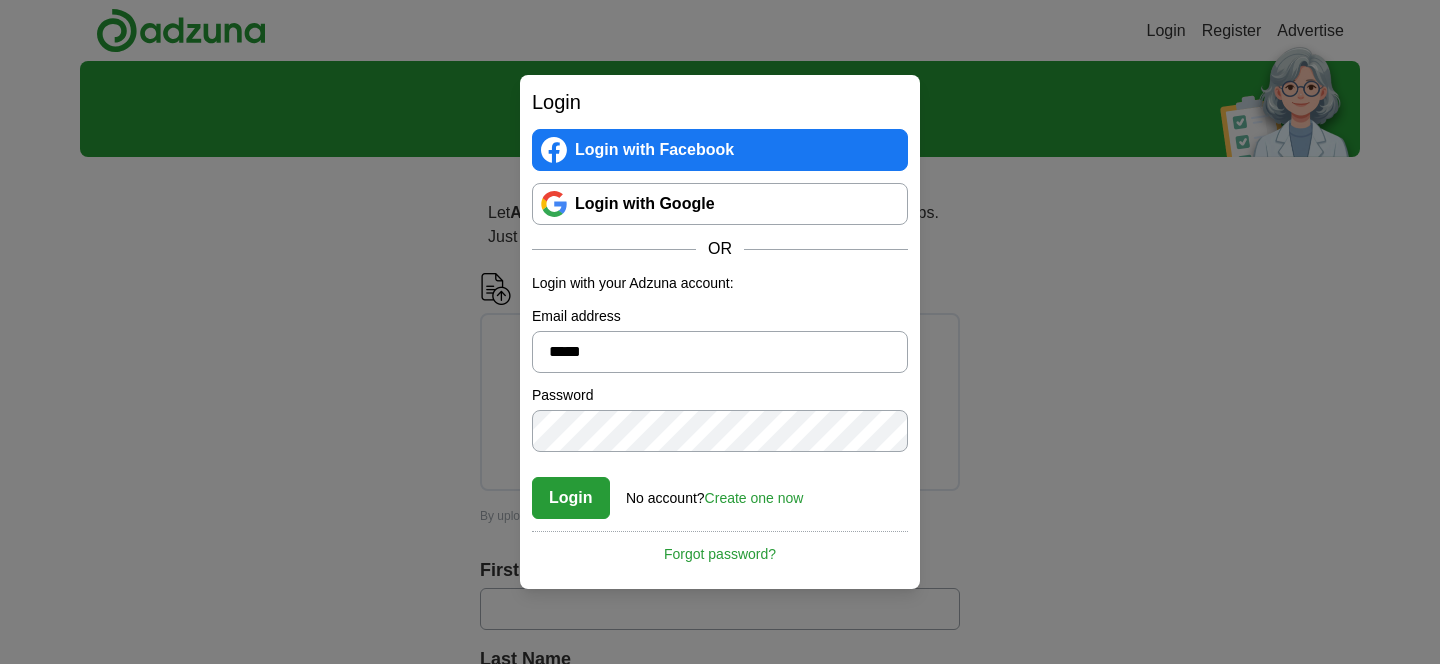 type on "**********" 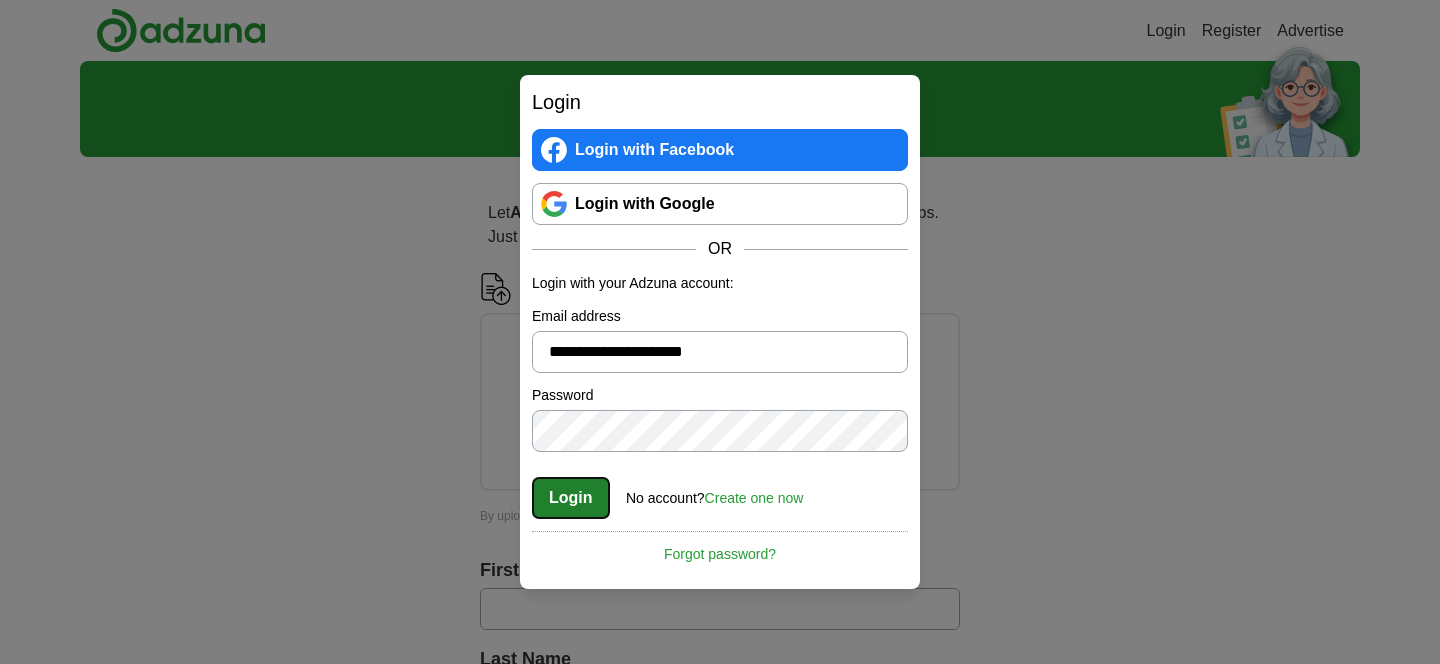 click on "Login" at bounding box center [571, 498] 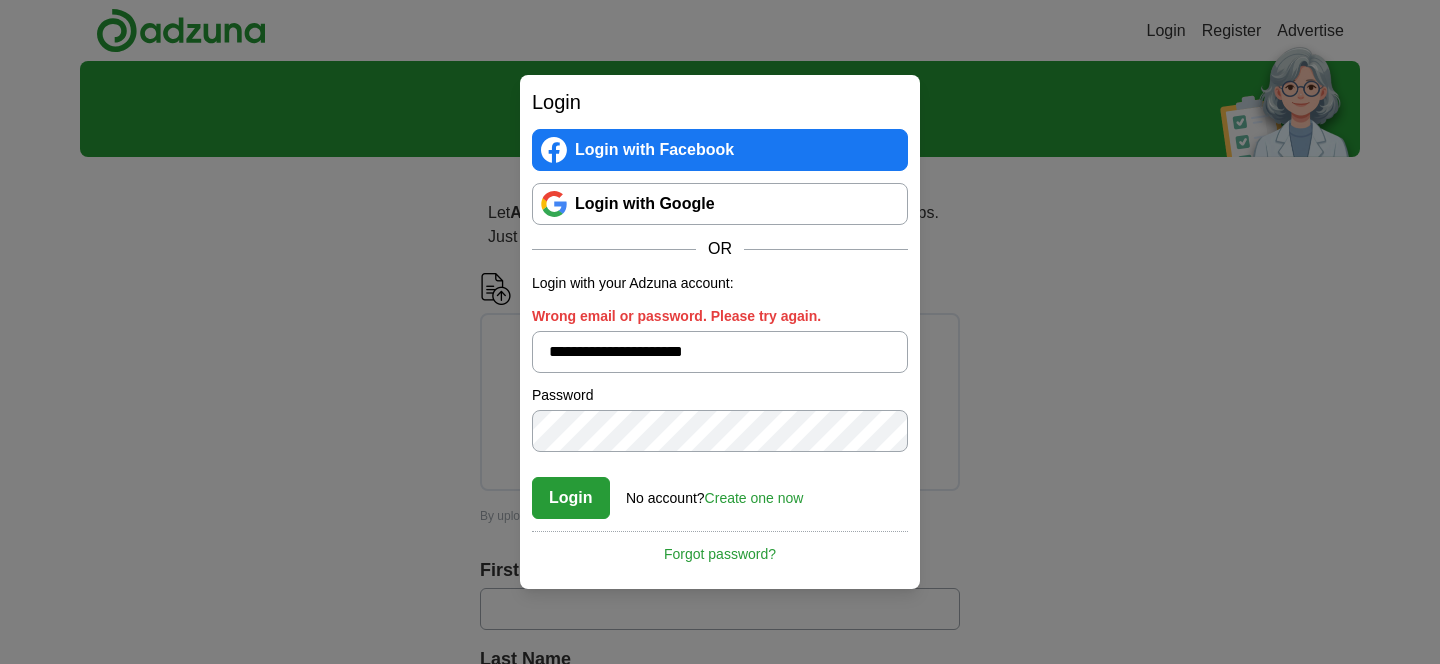 click on "Login with Facebook
Login with Google
OR" at bounding box center [720, 195] 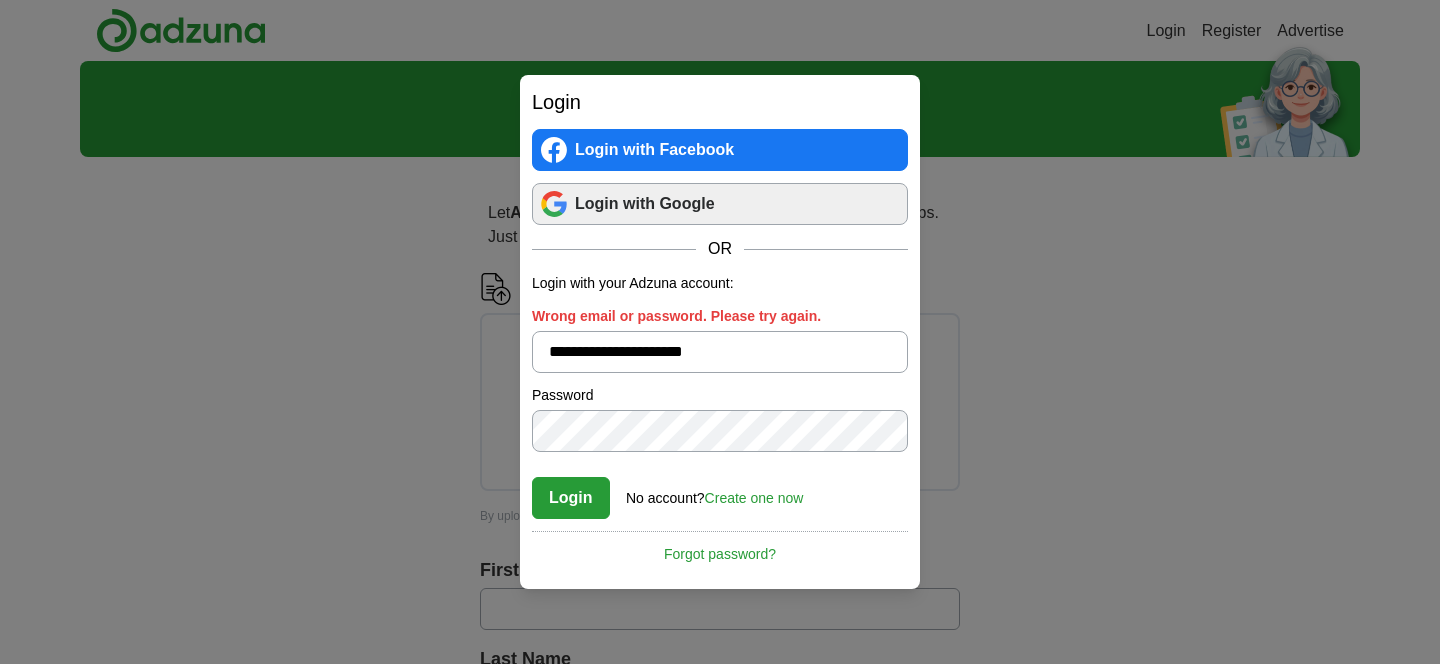 click on "Login with Google" at bounding box center (720, 204) 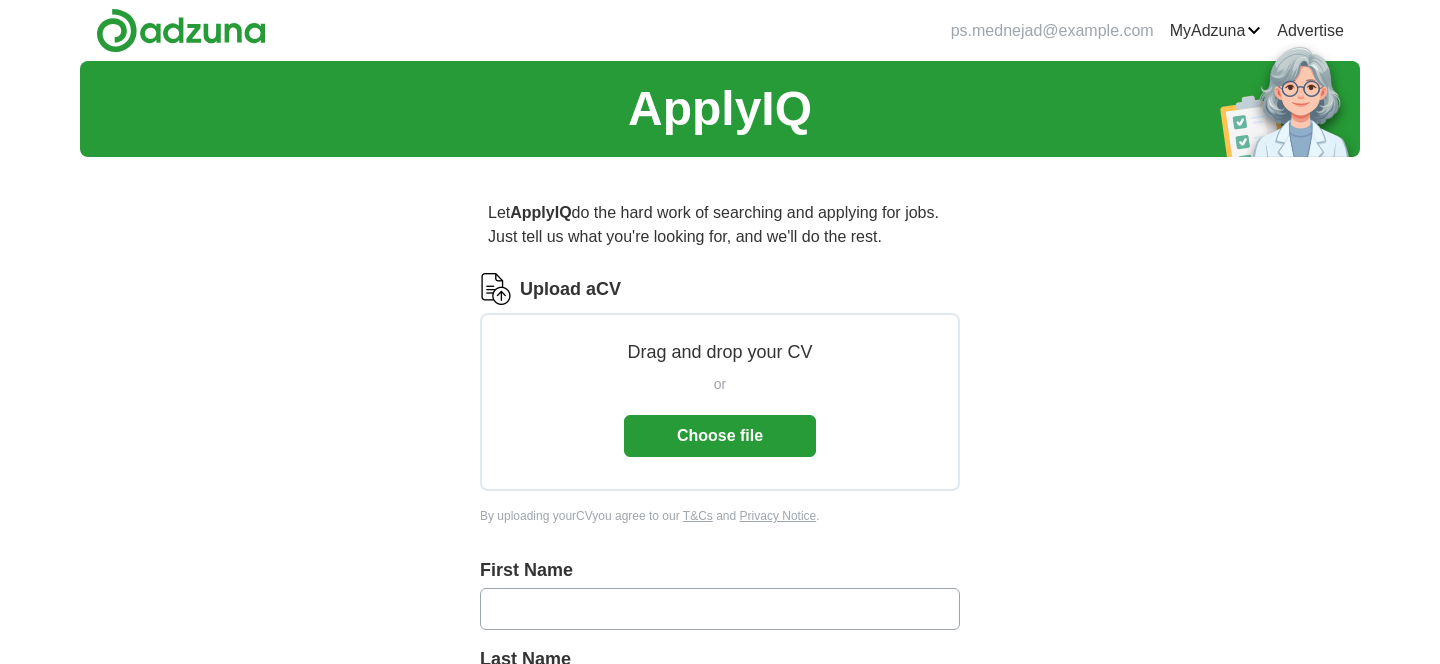 scroll, scrollTop: 0, scrollLeft: 0, axis: both 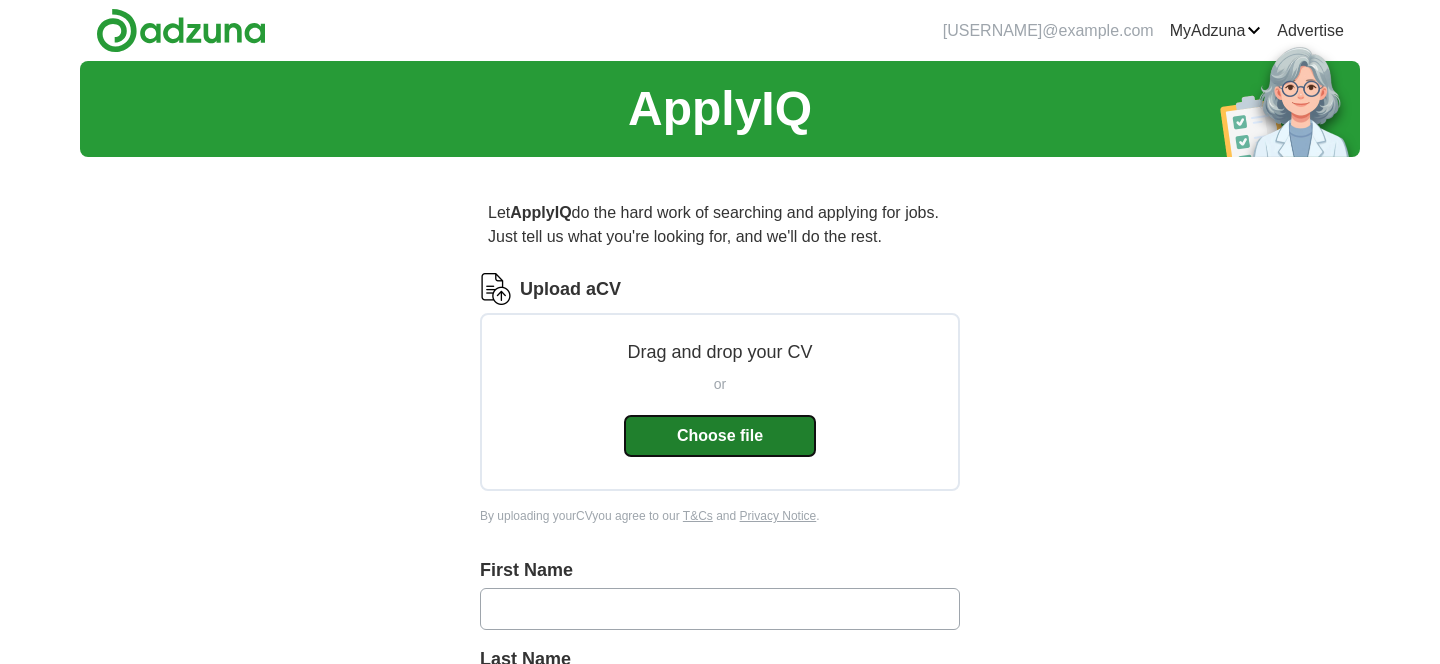 click on "Choose file" at bounding box center (720, 436) 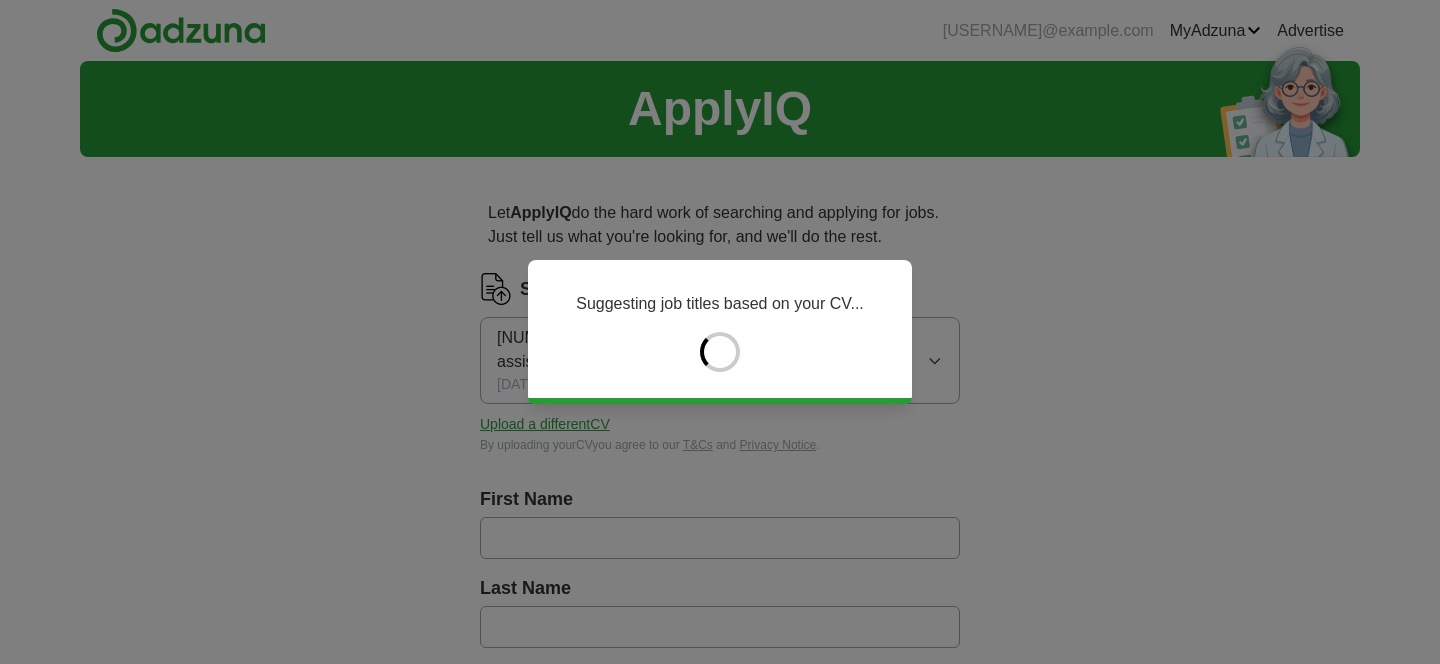 type on "********" 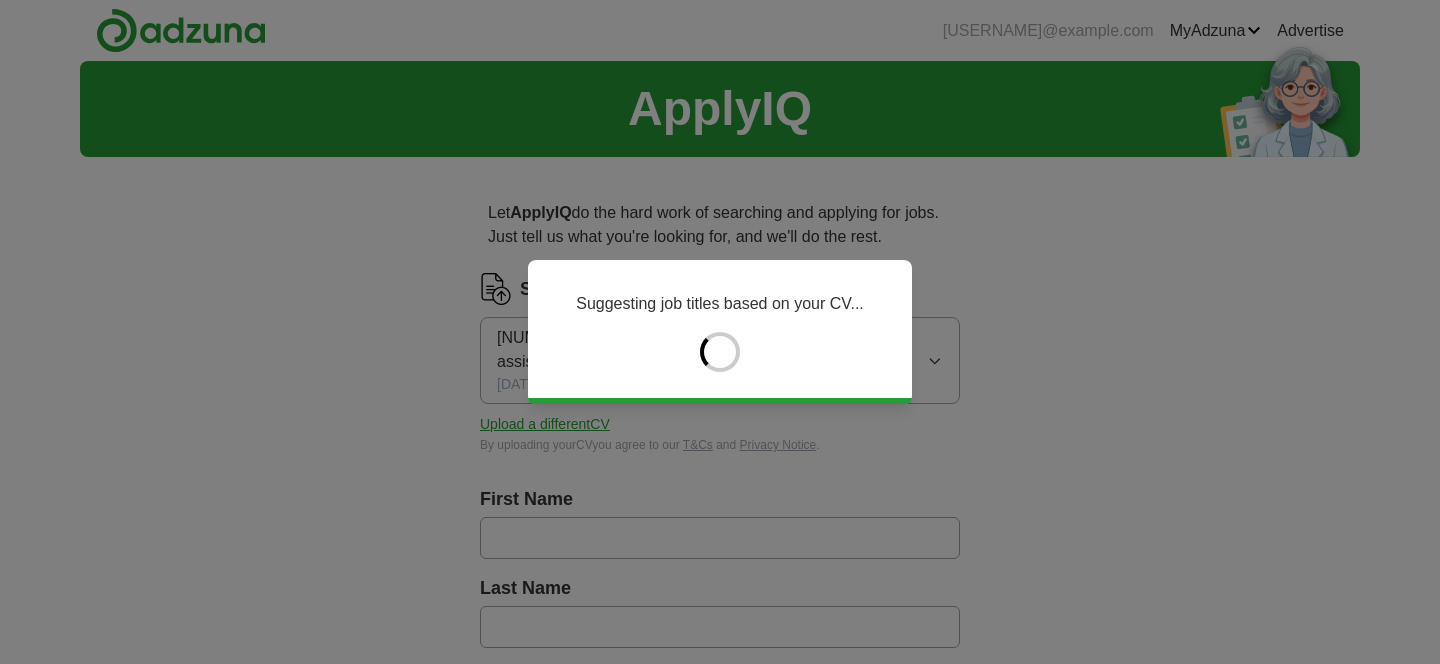 type on "********" 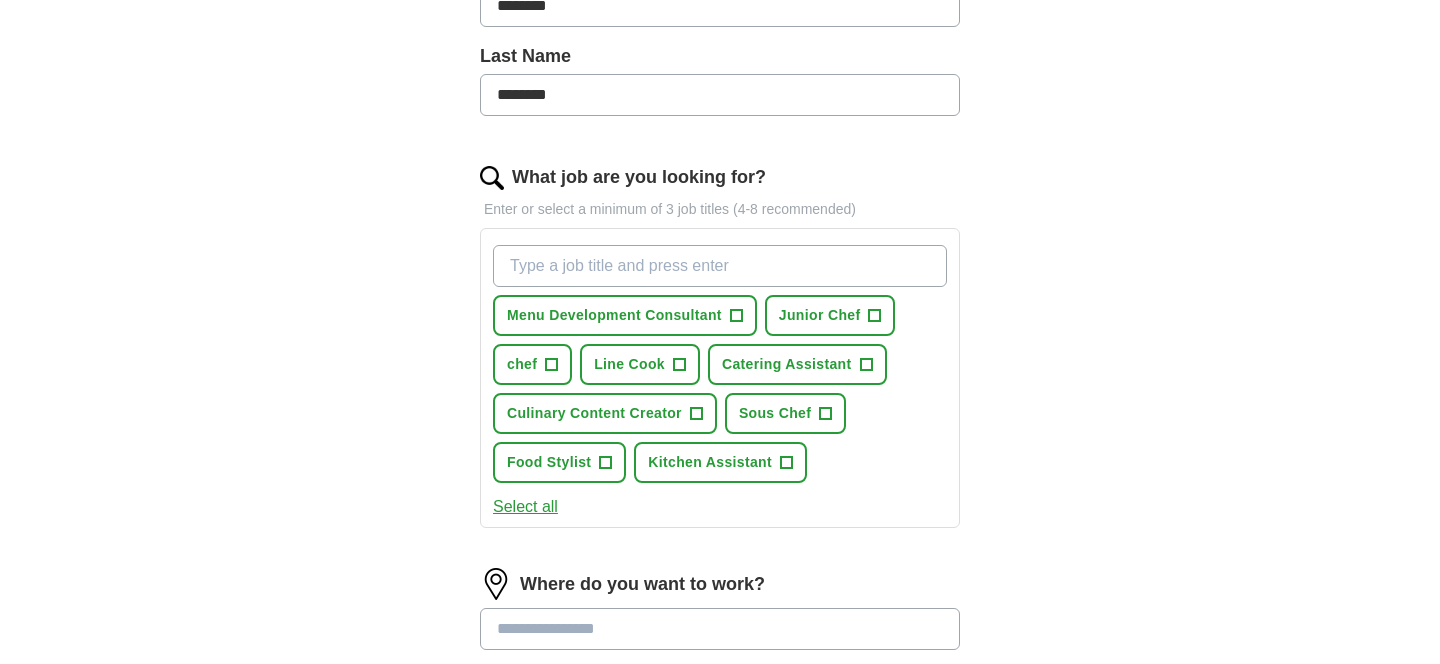 scroll, scrollTop: 526, scrollLeft: 0, axis: vertical 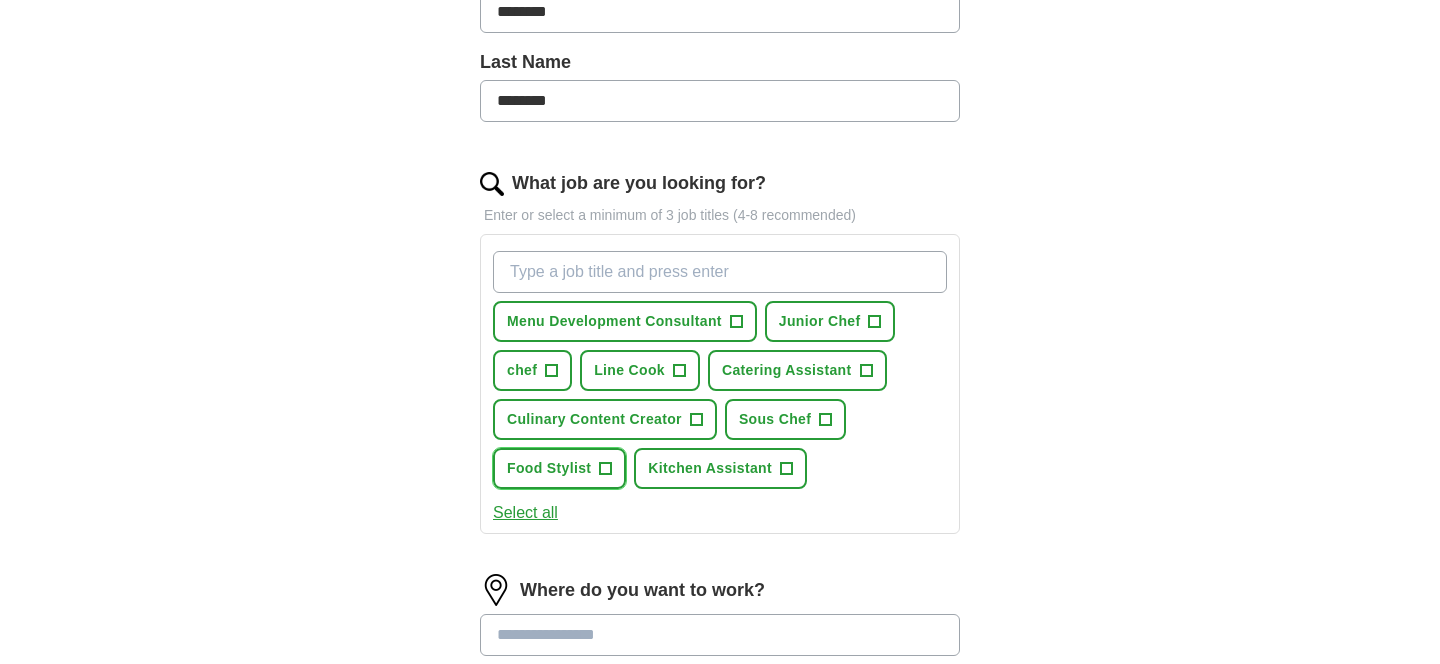 click on "Food Stylist" at bounding box center (549, 468) 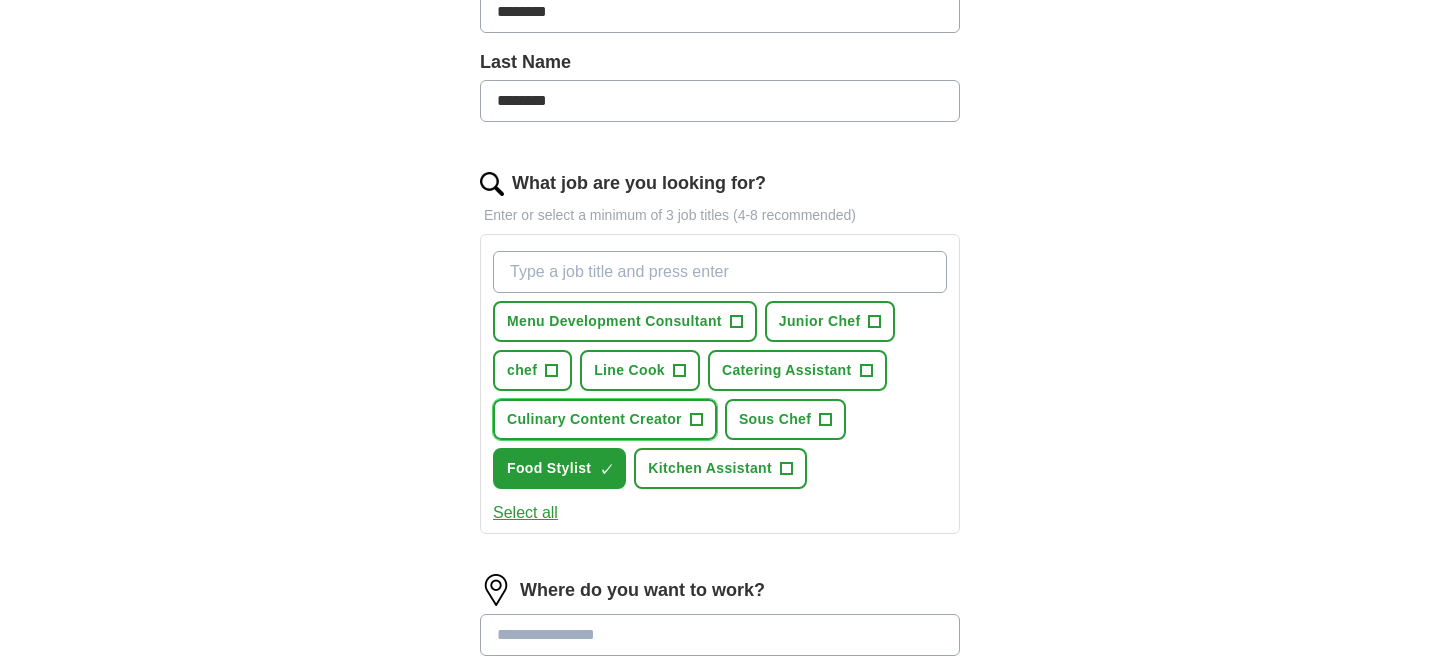 click on "Culinary Content Creator" at bounding box center (594, 419) 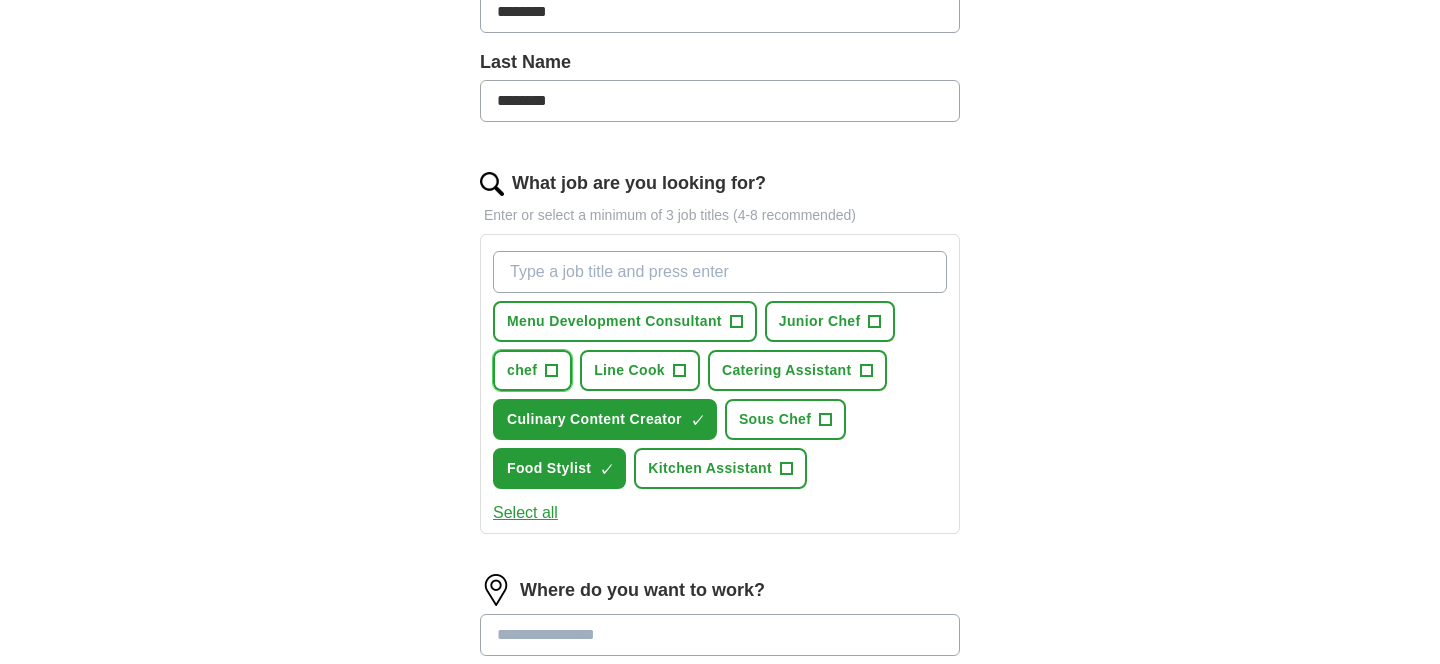click on "chef" at bounding box center [522, 370] 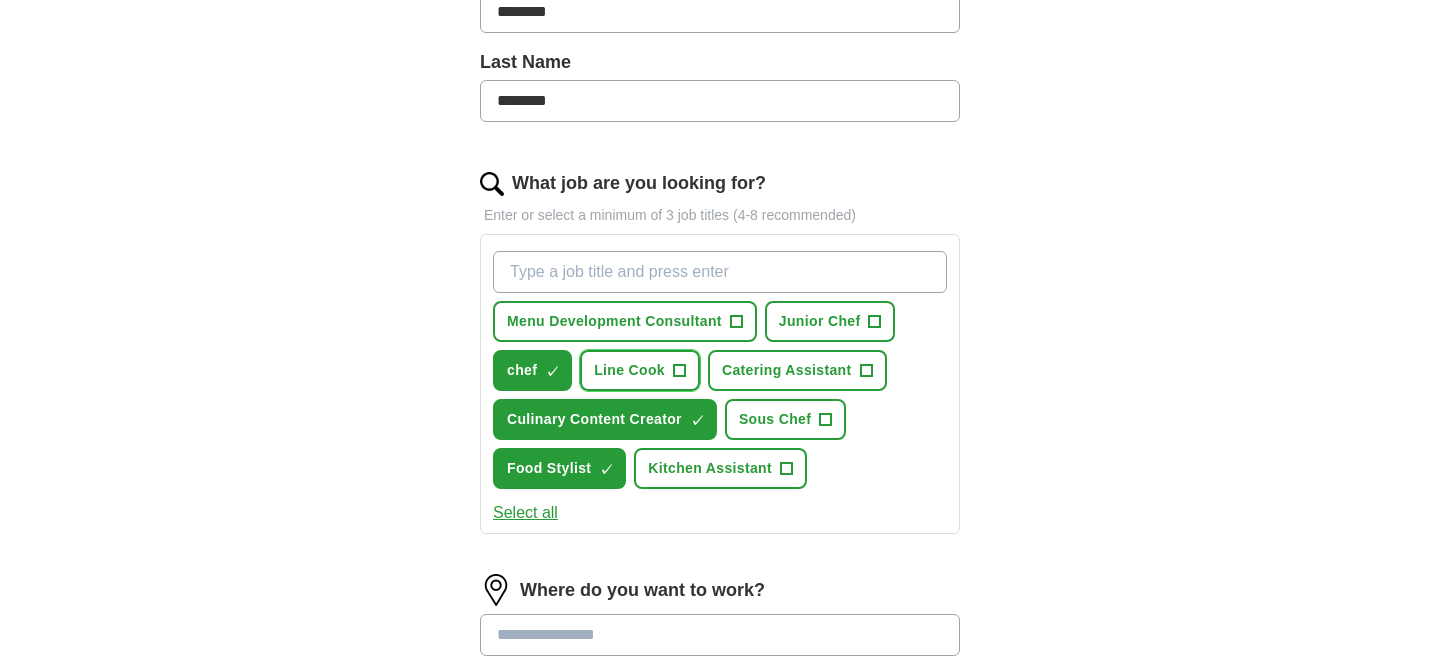 click on "Line Cook" at bounding box center [629, 370] 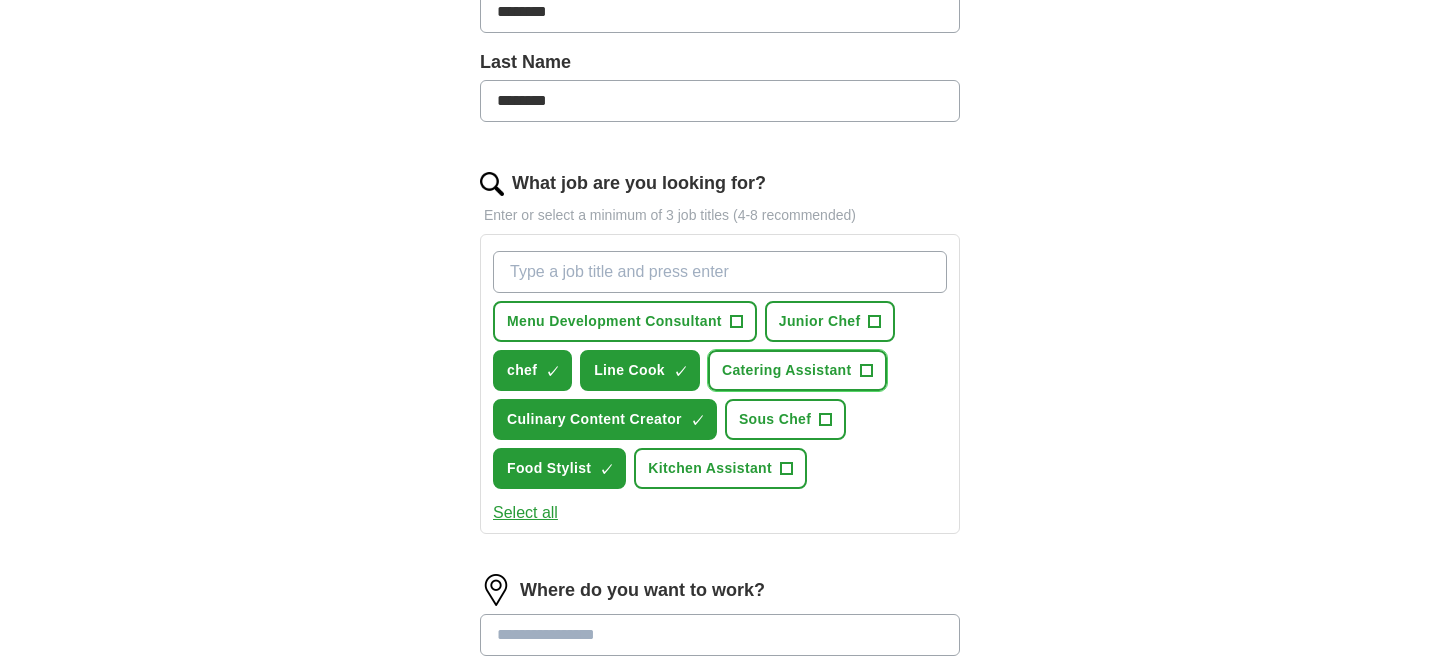 click on "Catering Assistant" at bounding box center (786, 370) 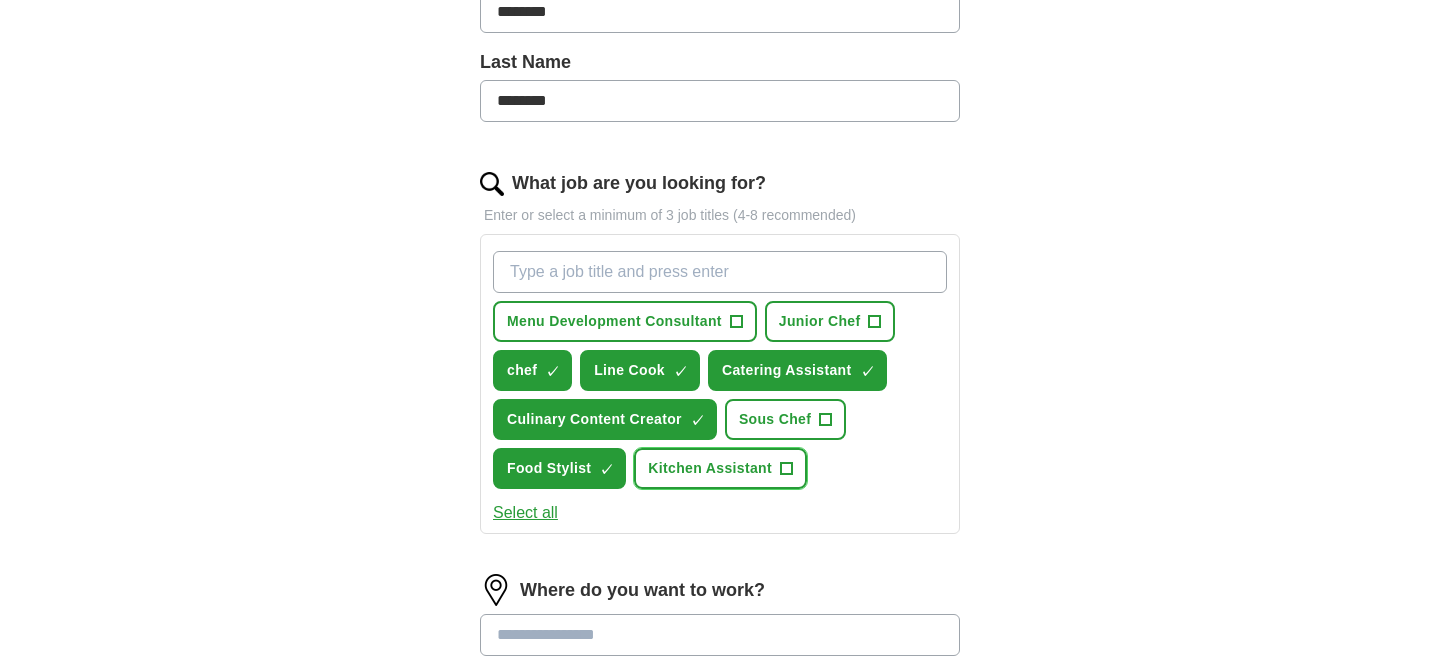 click on "Kitchen Assistant" at bounding box center (710, 468) 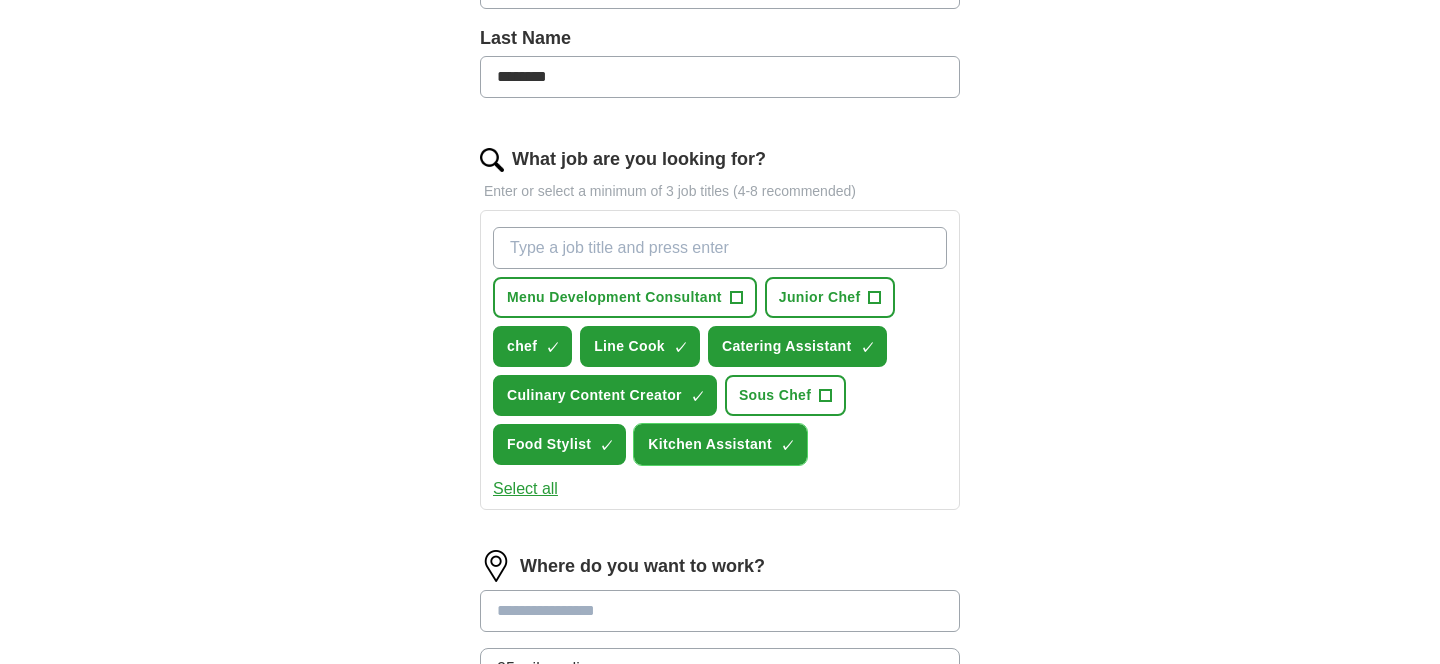 scroll, scrollTop: 569, scrollLeft: 0, axis: vertical 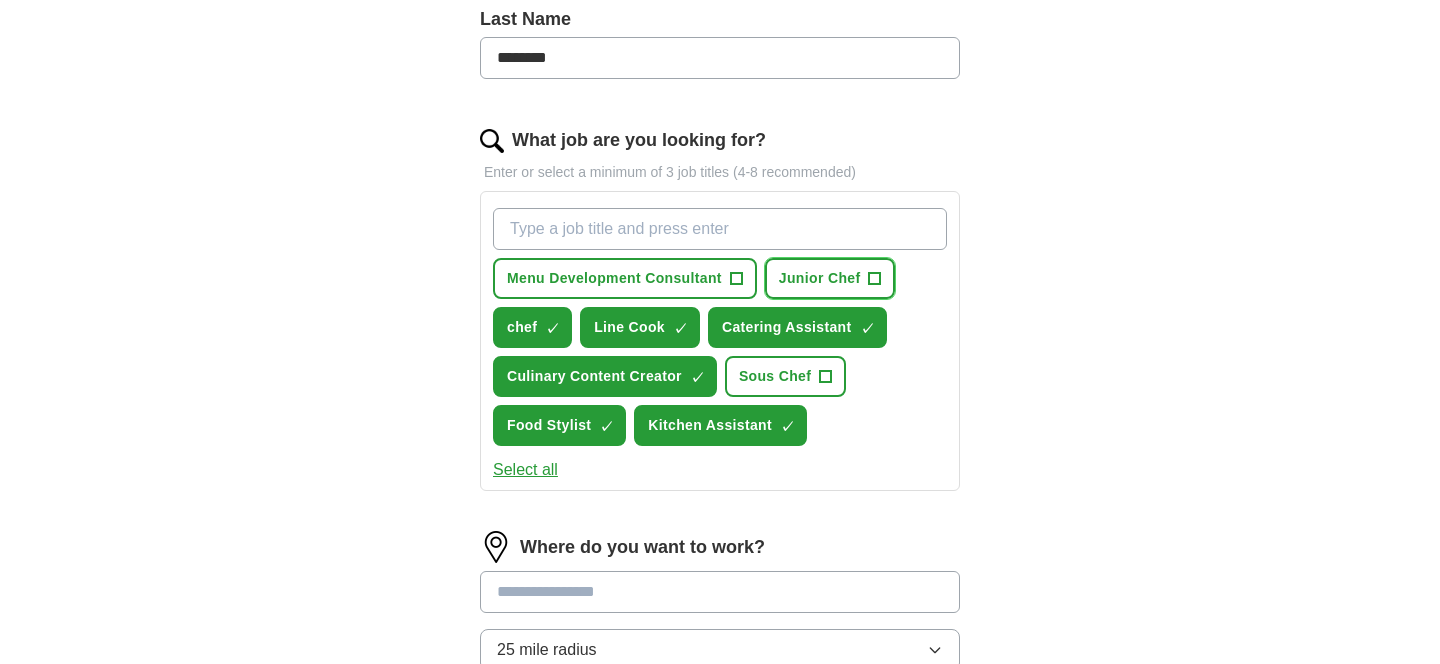 click on "Junior Chef" at bounding box center [820, 278] 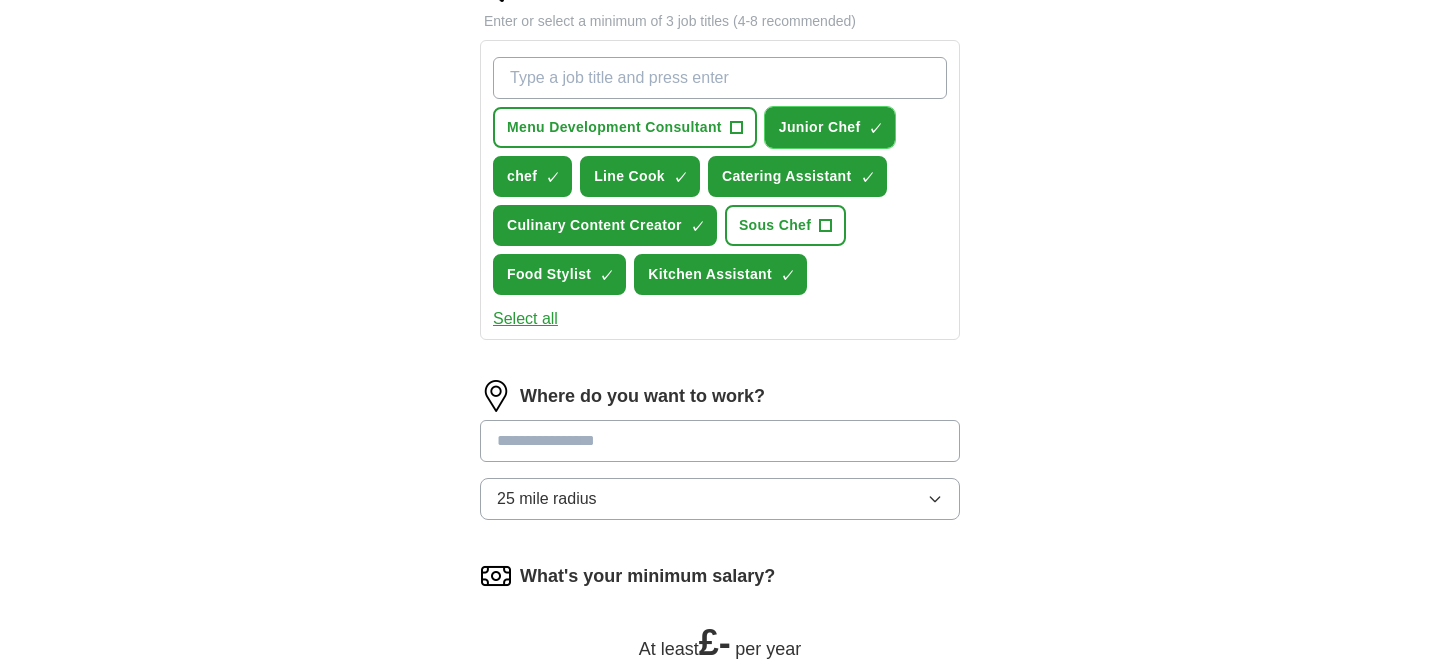 scroll, scrollTop: 750, scrollLeft: 0, axis: vertical 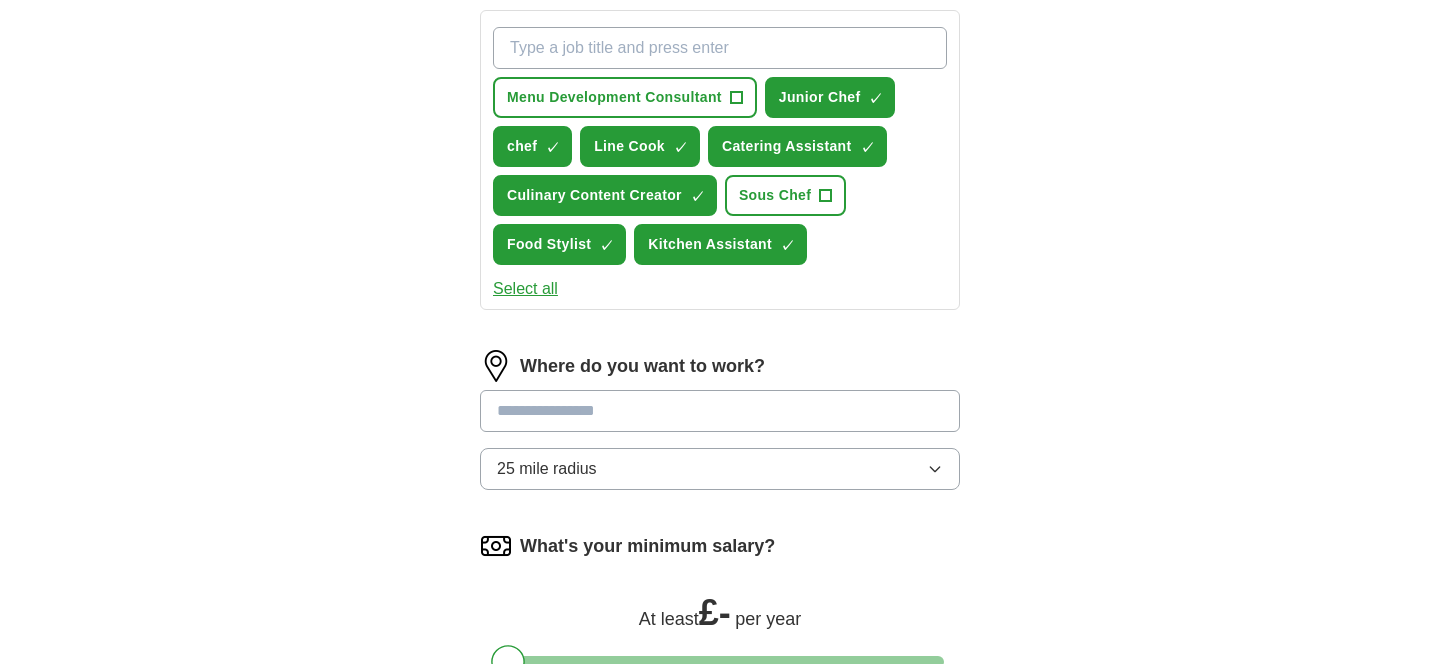 click at bounding box center [720, 411] 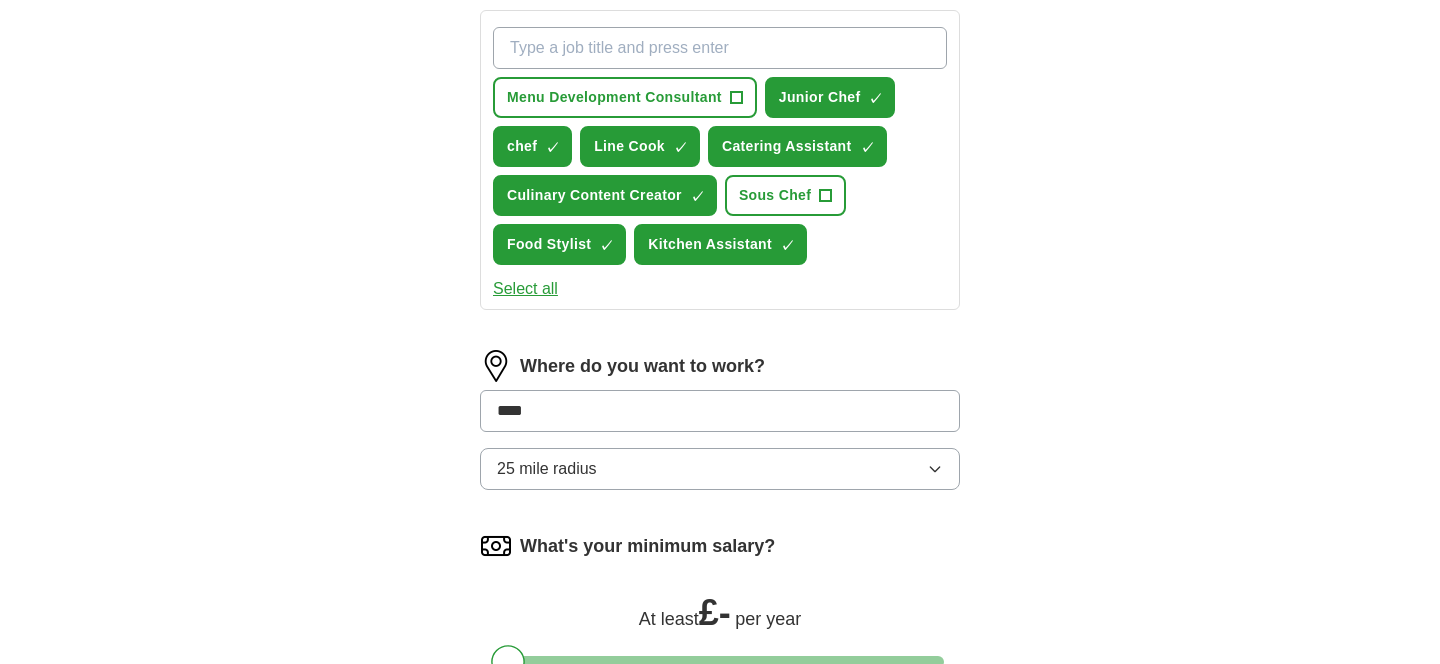 type on "*****" 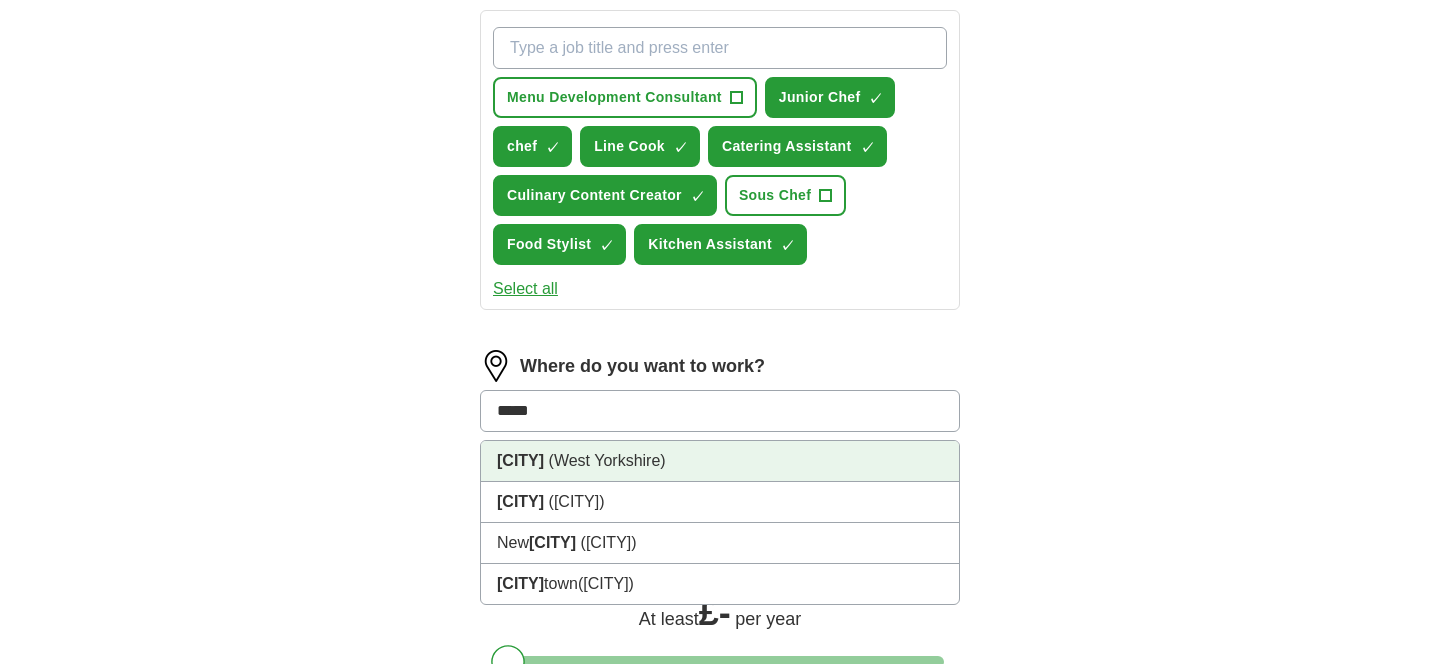 click on "(West Yorkshire)" at bounding box center [607, 460] 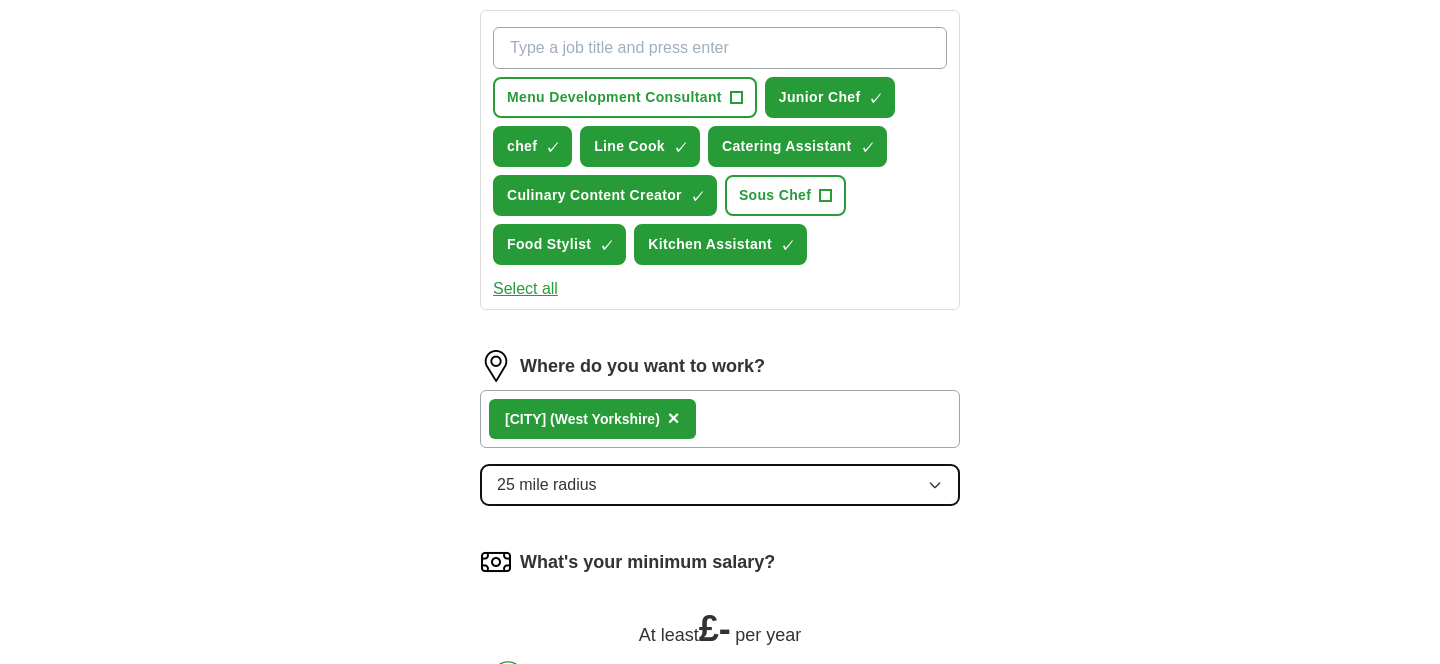 click on "25 mile radius" at bounding box center [720, 485] 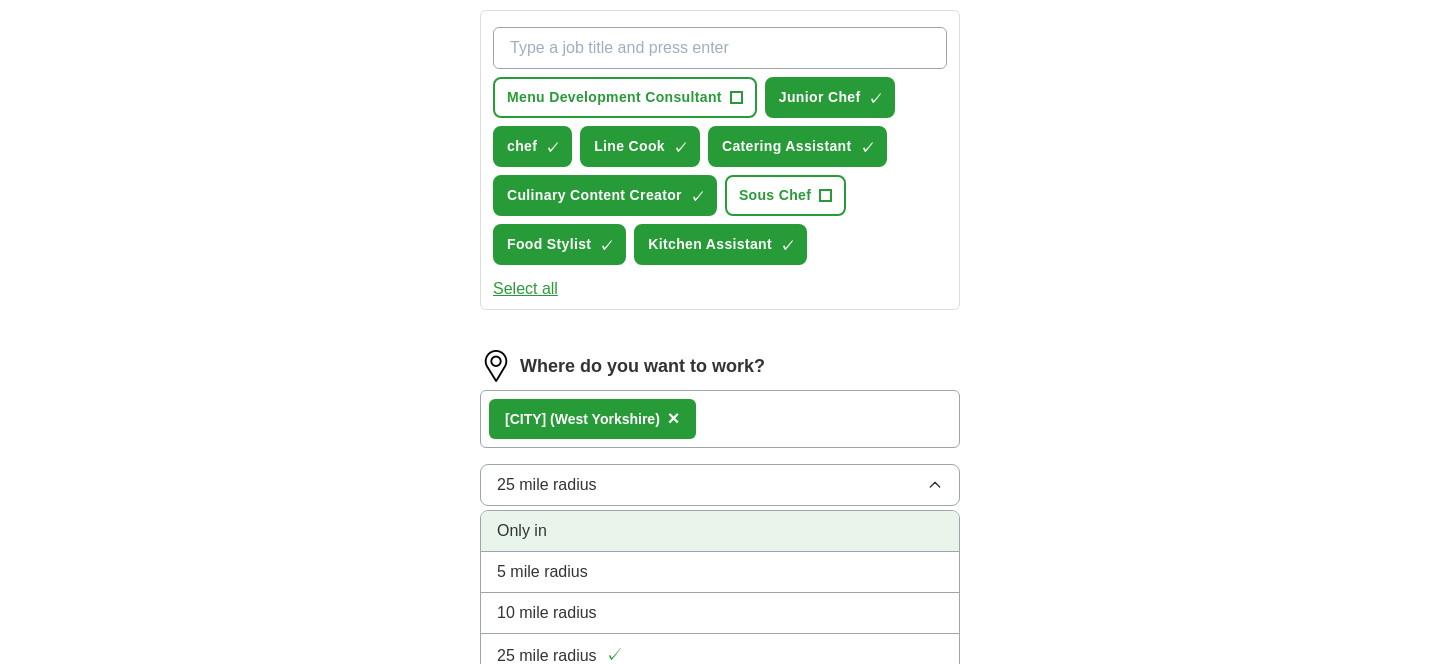 click on "Only in" at bounding box center (720, 531) 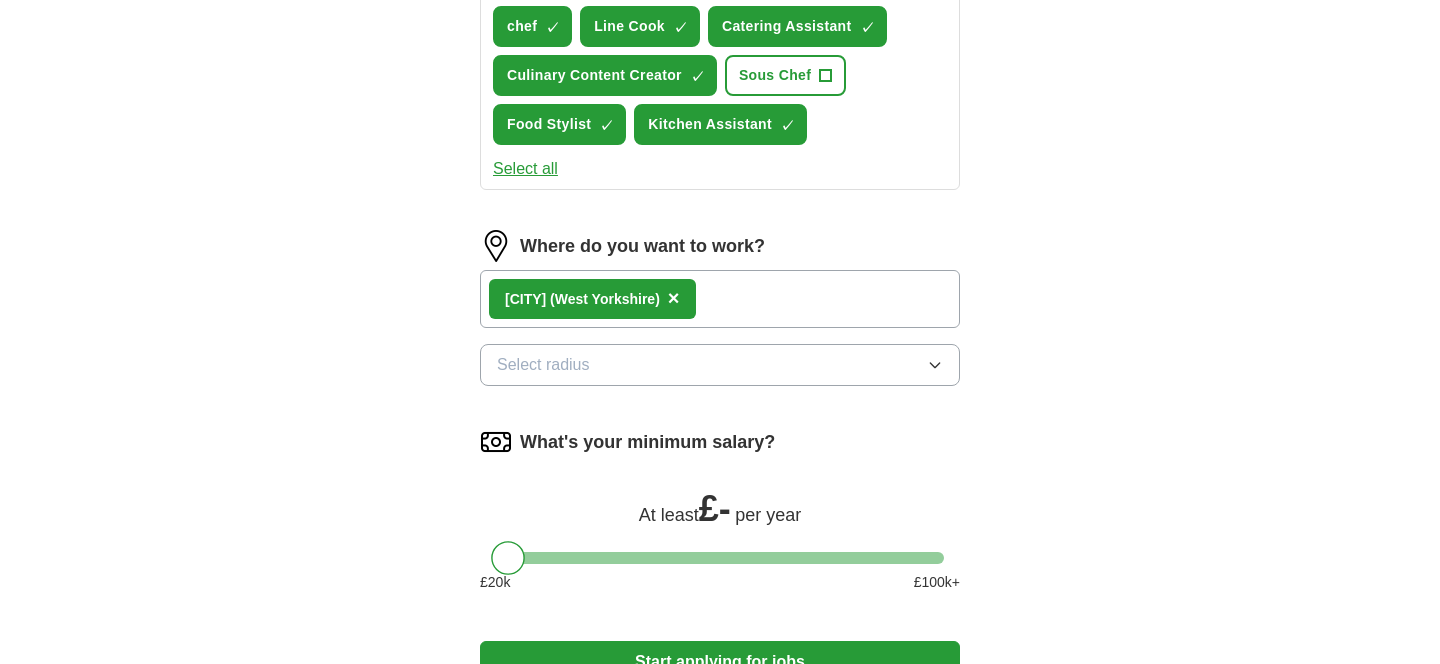 scroll, scrollTop: 872, scrollLeft: 0, axis: vertical 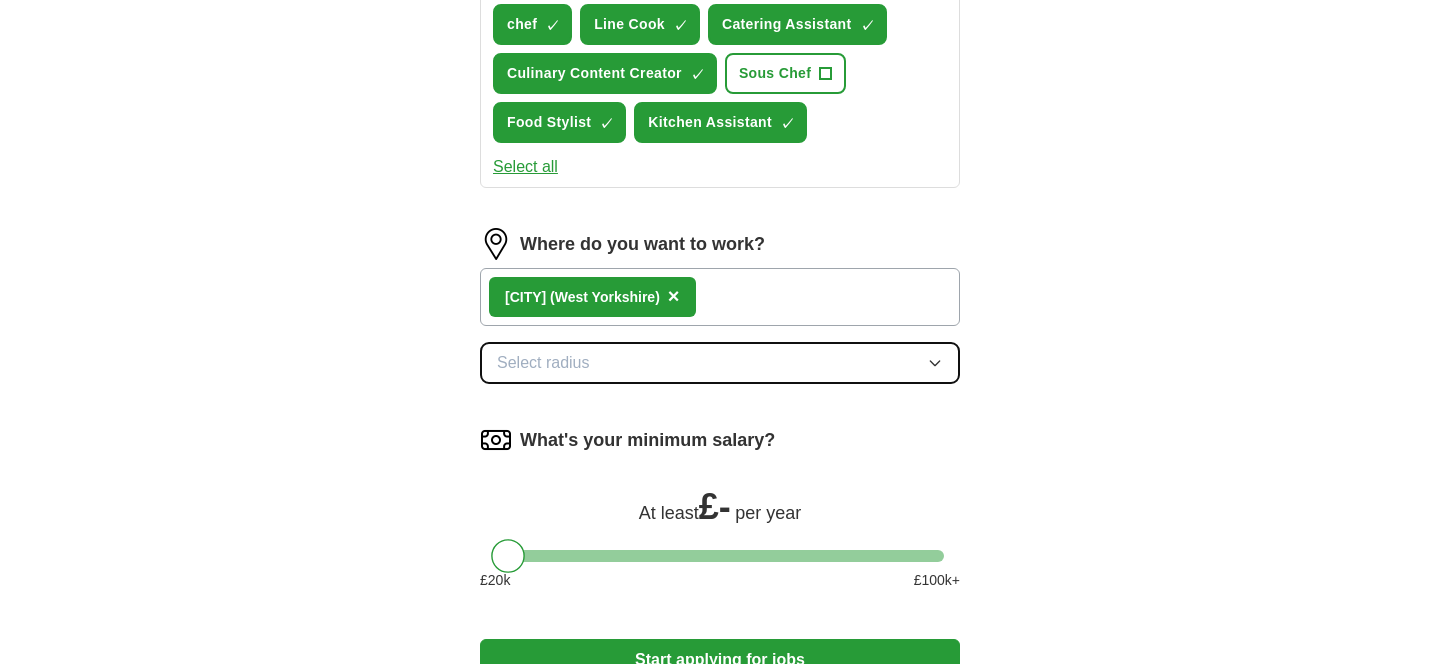 click on "Select radius" at bounding box center [720, 363] 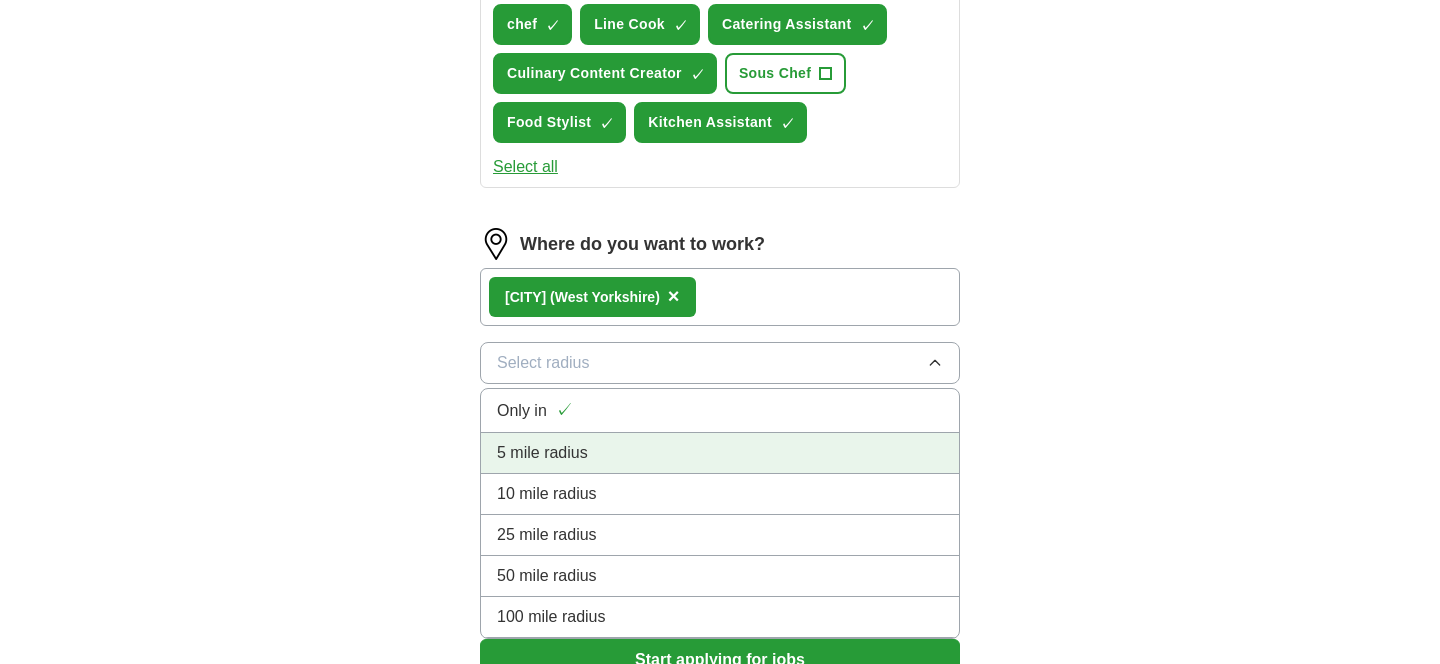 click on "5 mile radius" at bounding box center [720, 453] 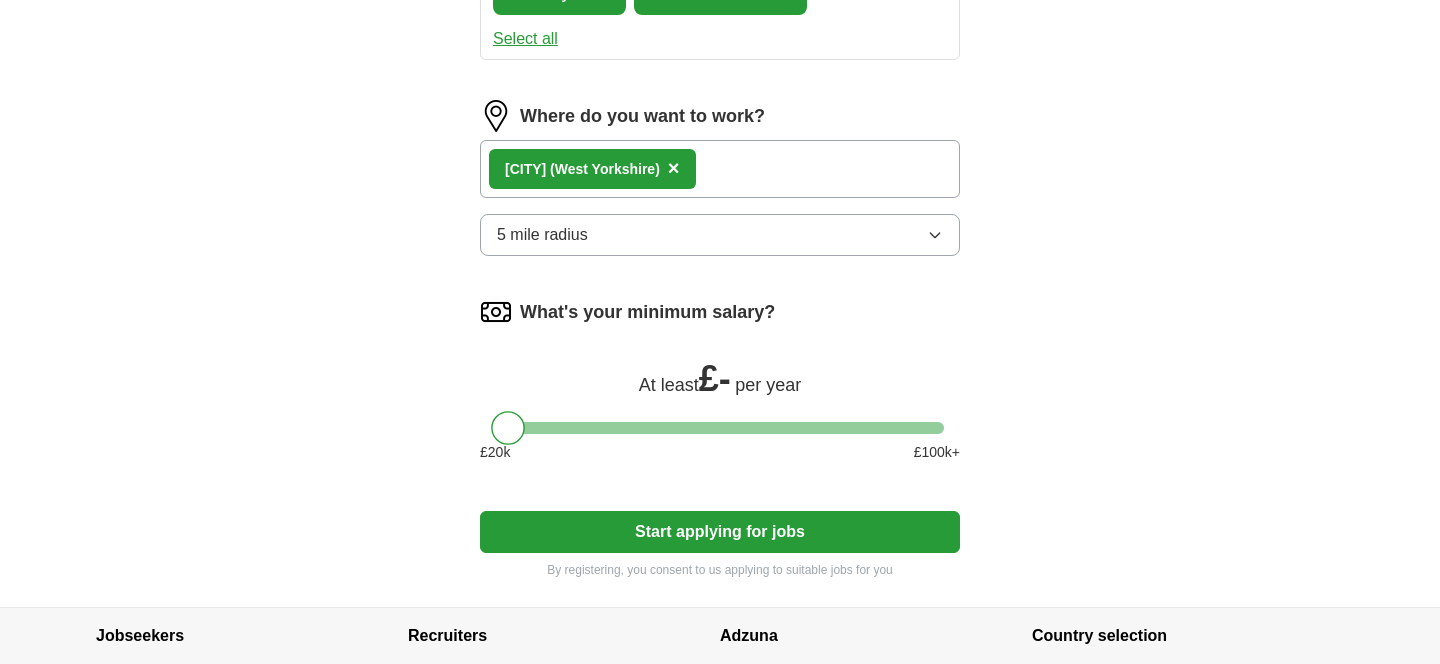 scroll, scrollTop: 1012, scrollLeft: 0, axis: vertical 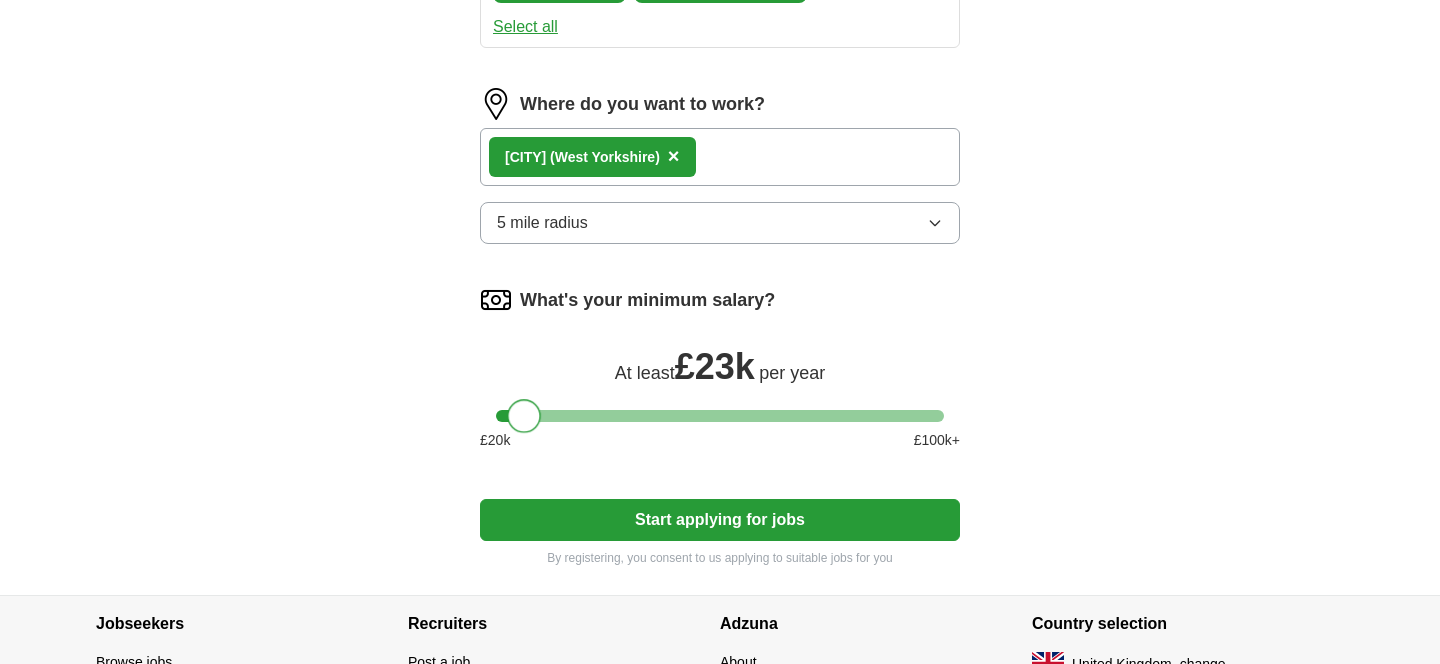 drag, startPoint x: 506, startPoint y: 392, endPoint x: 520, endPoint y: 383, distance: 16.643316 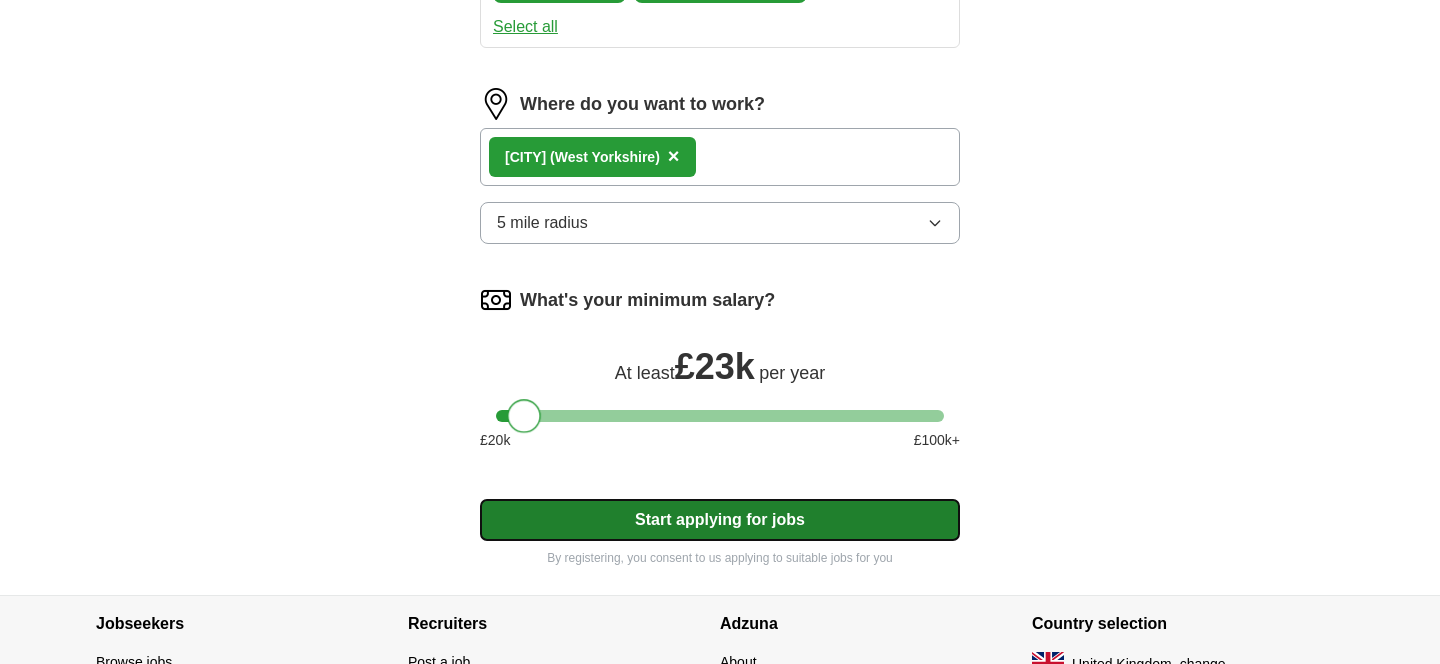 click on "Start applying for jobs" at bounding box center (720, 520) 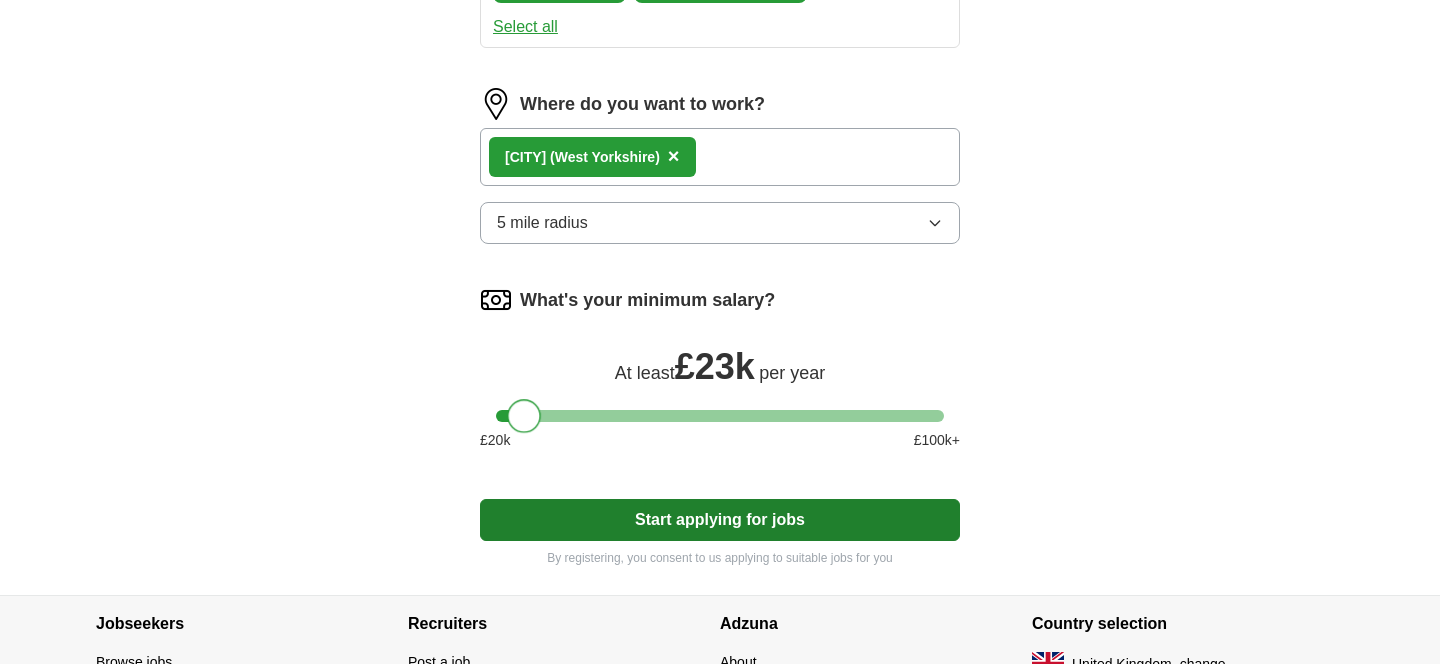 select on "**" 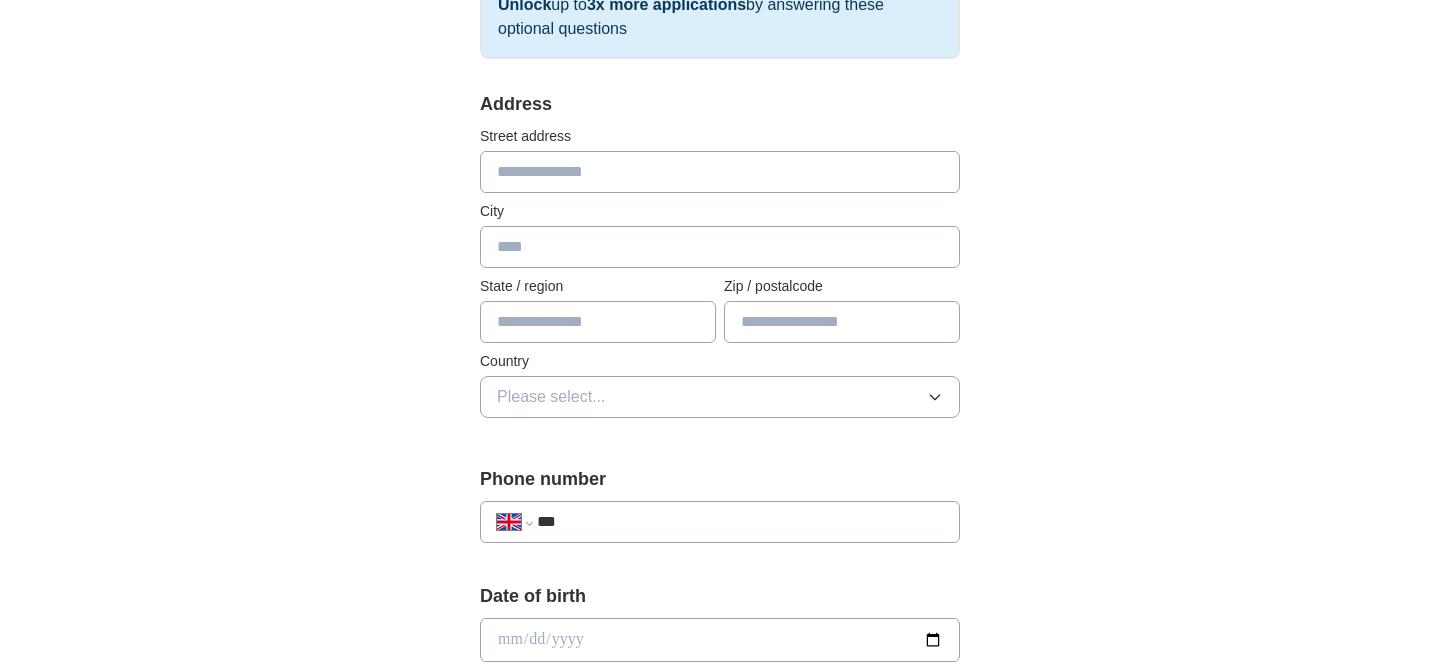 scroll, scrollTop: 369, scrollLeft: 0, axis: vertical 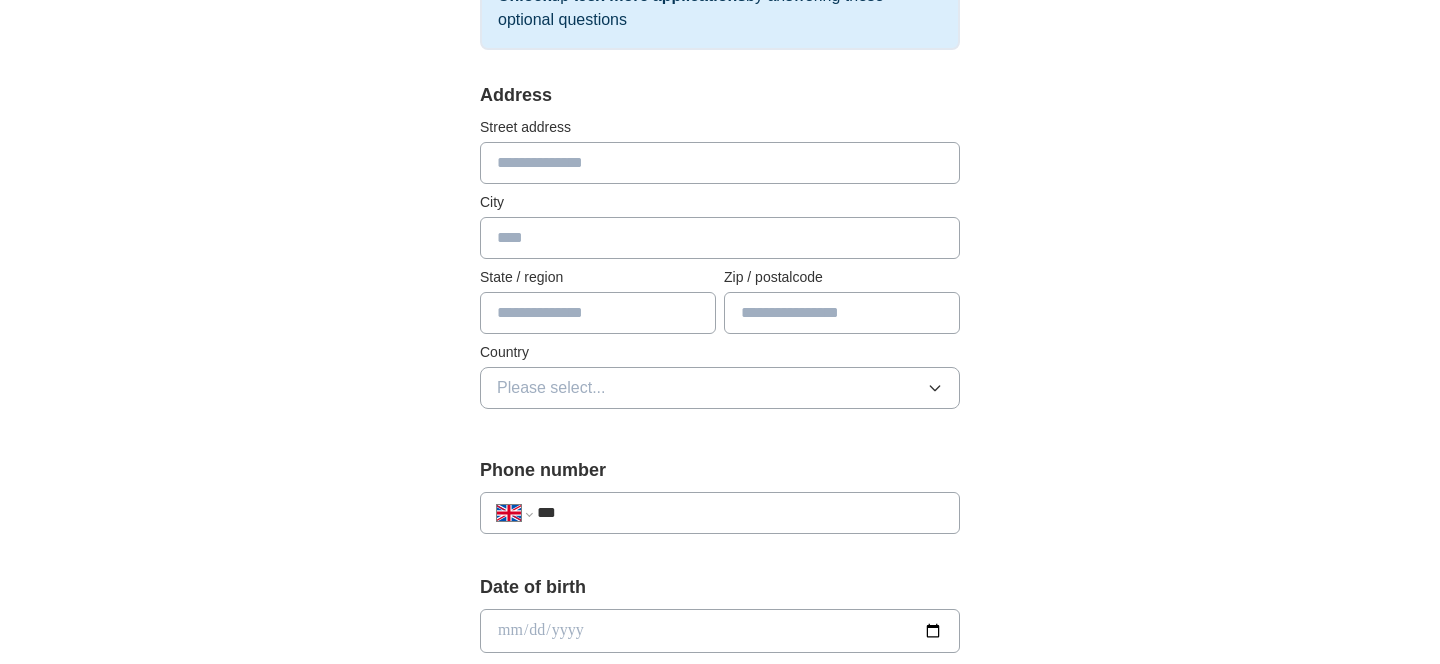 click at bounding box center (720, 163) 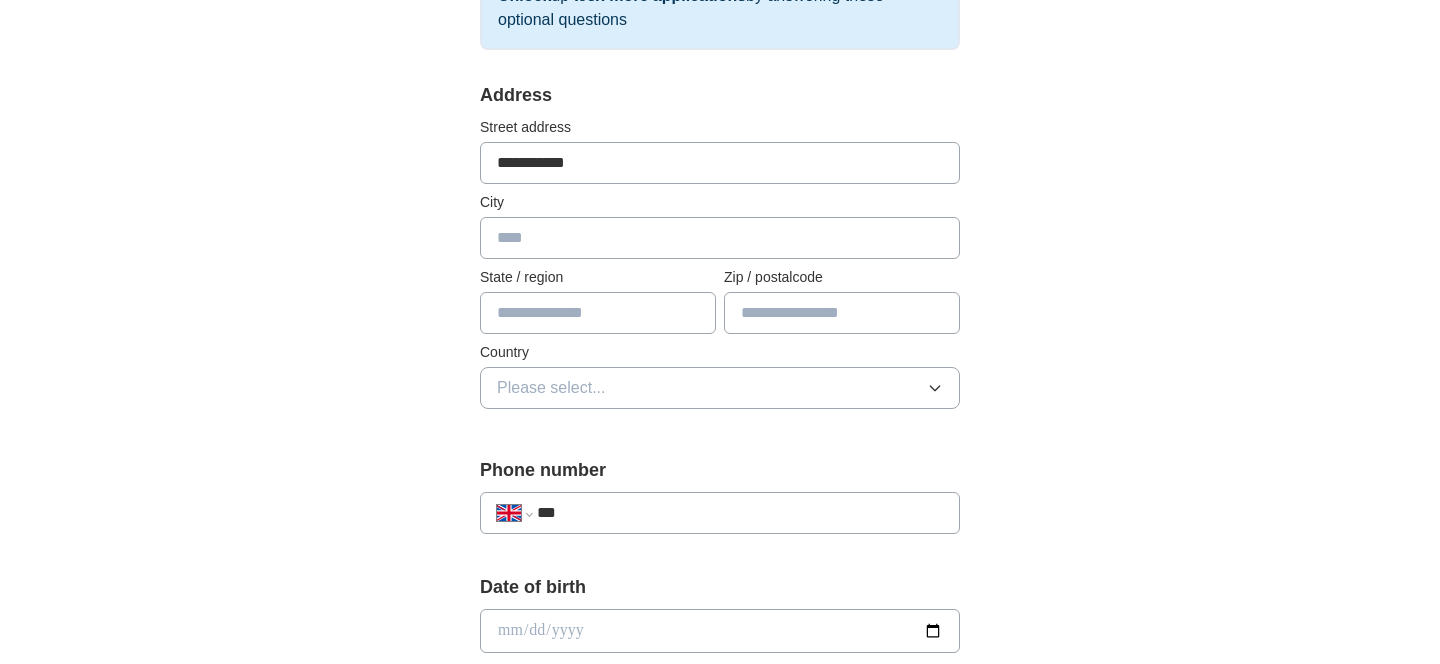 type on "**********" 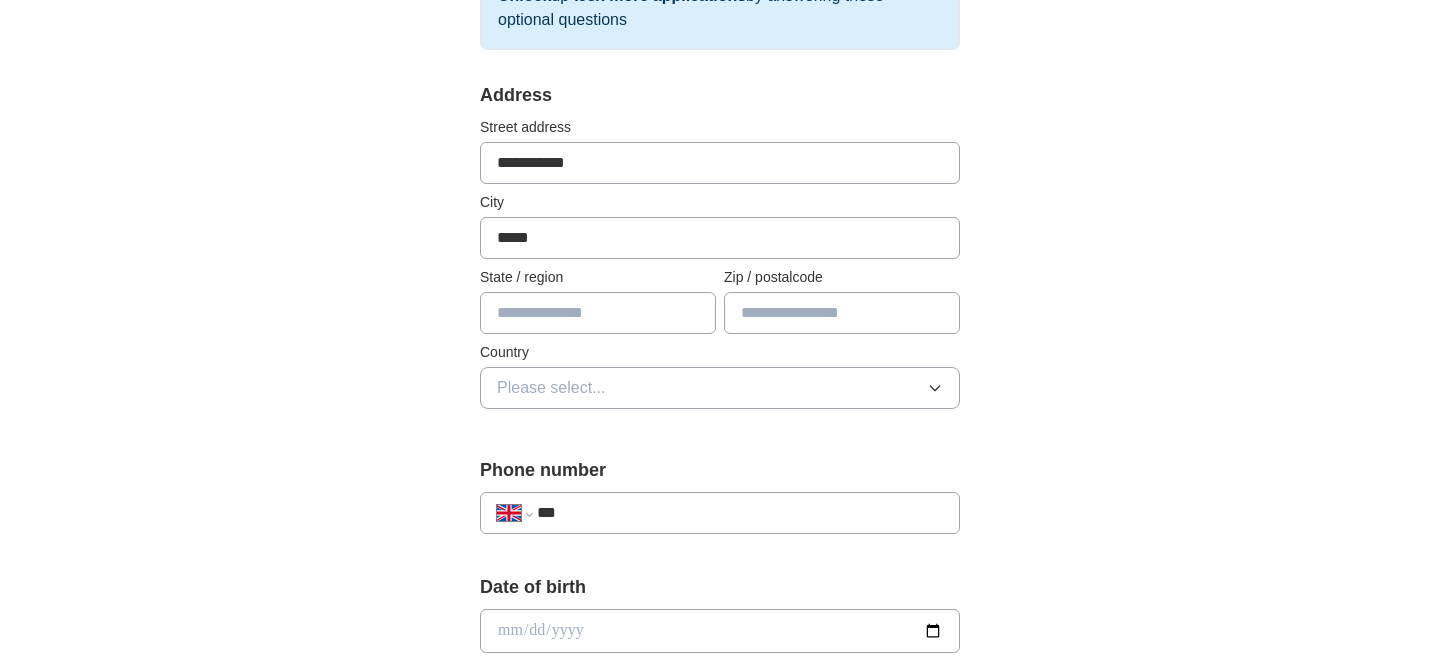 type on "*****" 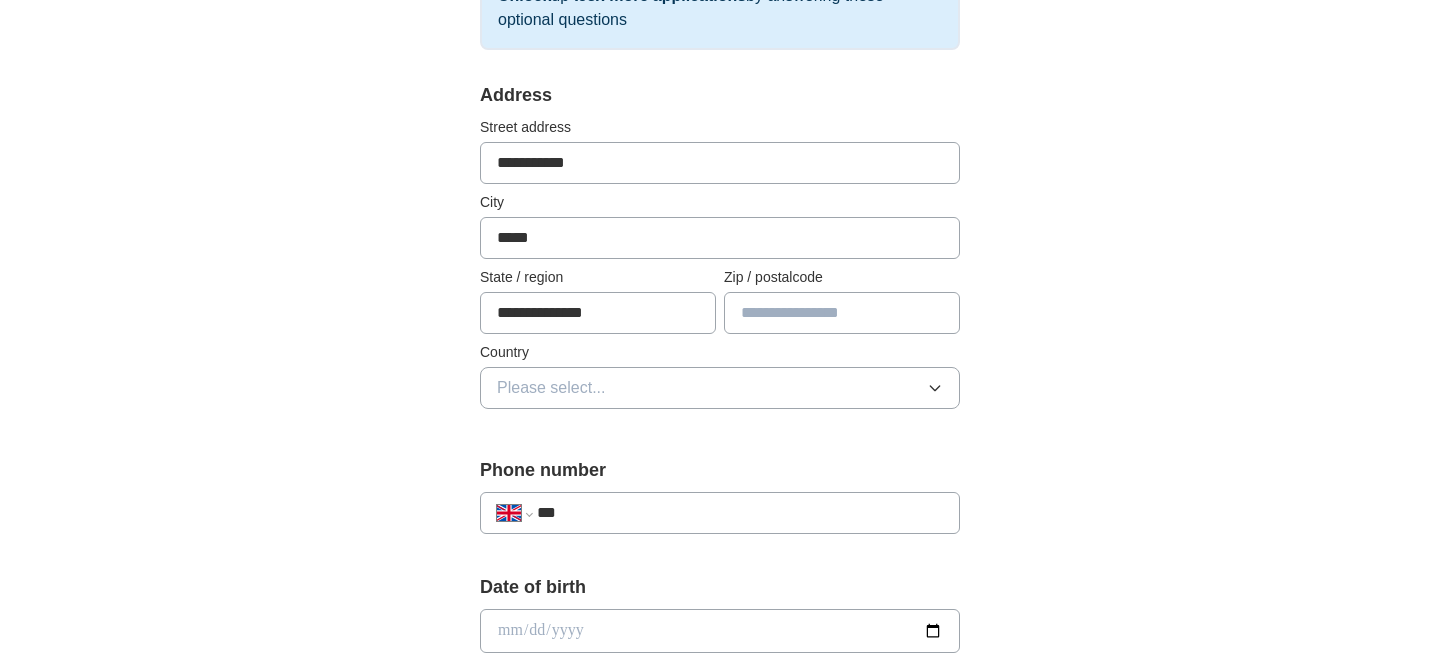 type on "**********" 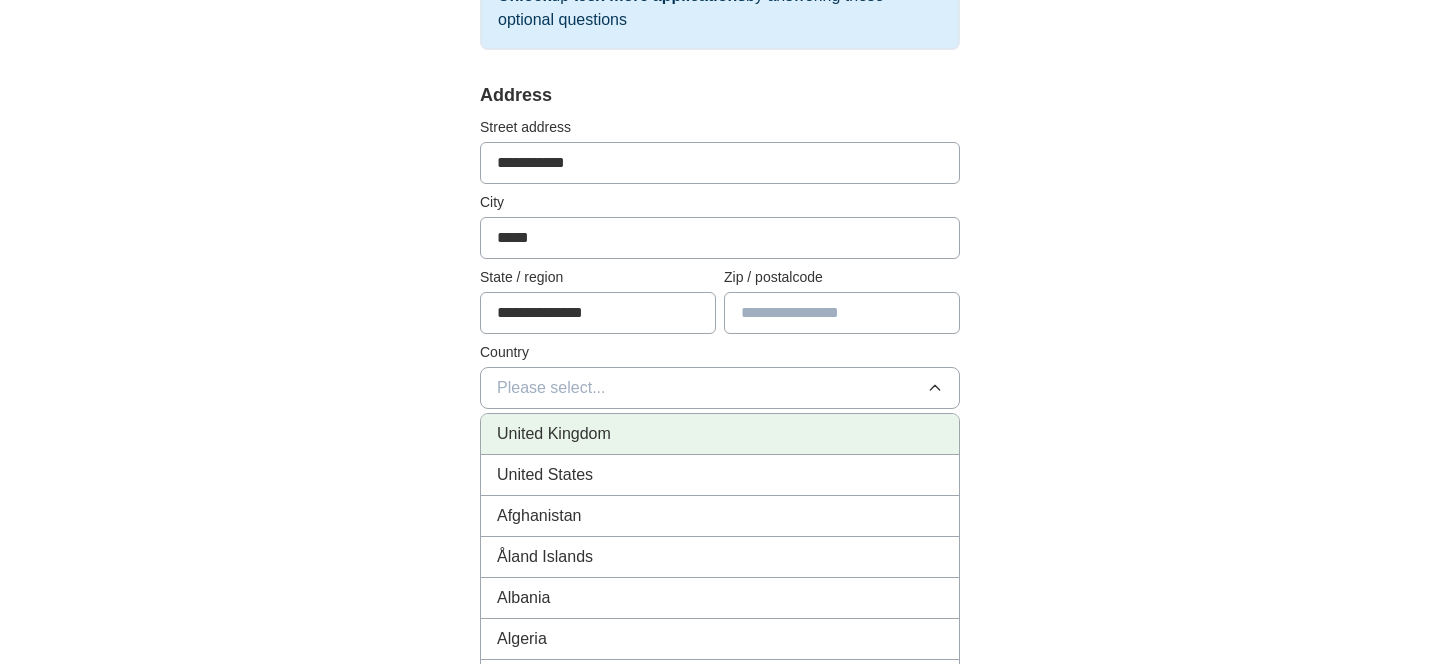 click on "United Kingdom" at bounding box center [720, 434] 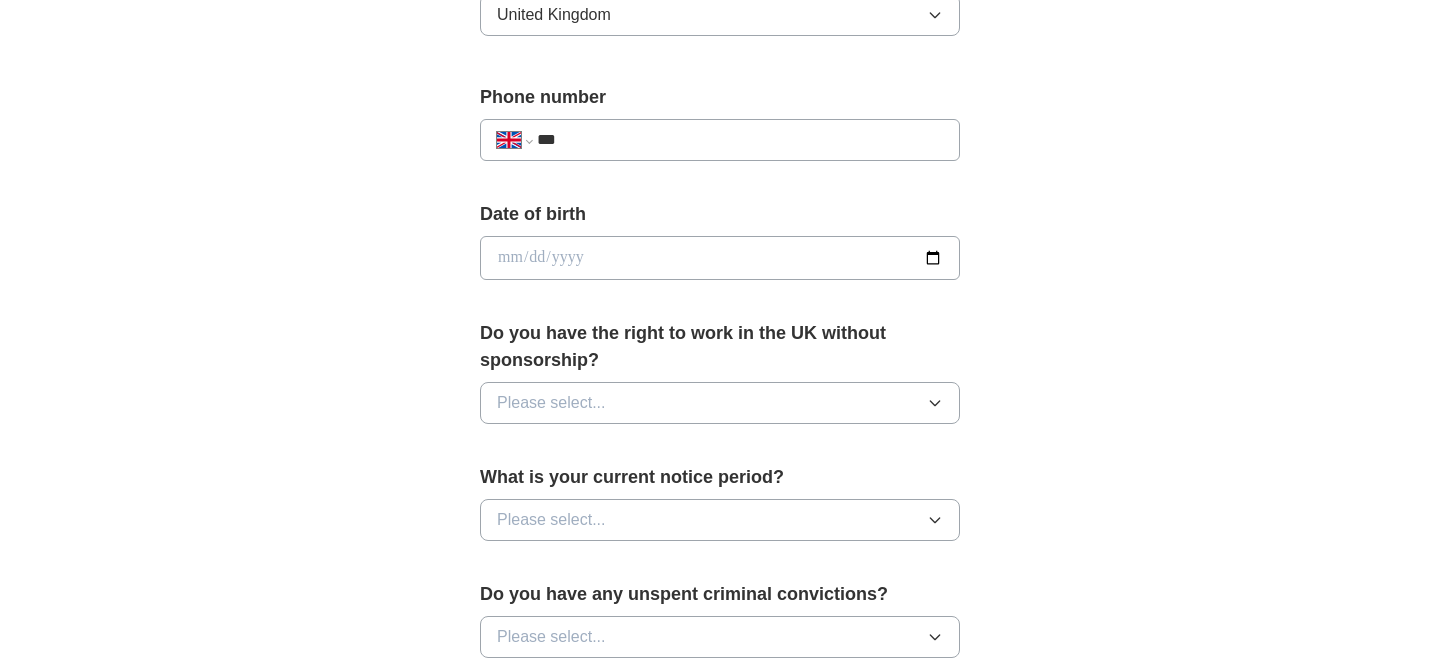 scroll, scrollTop: 747, scrollLeft: 0, axis: vertical 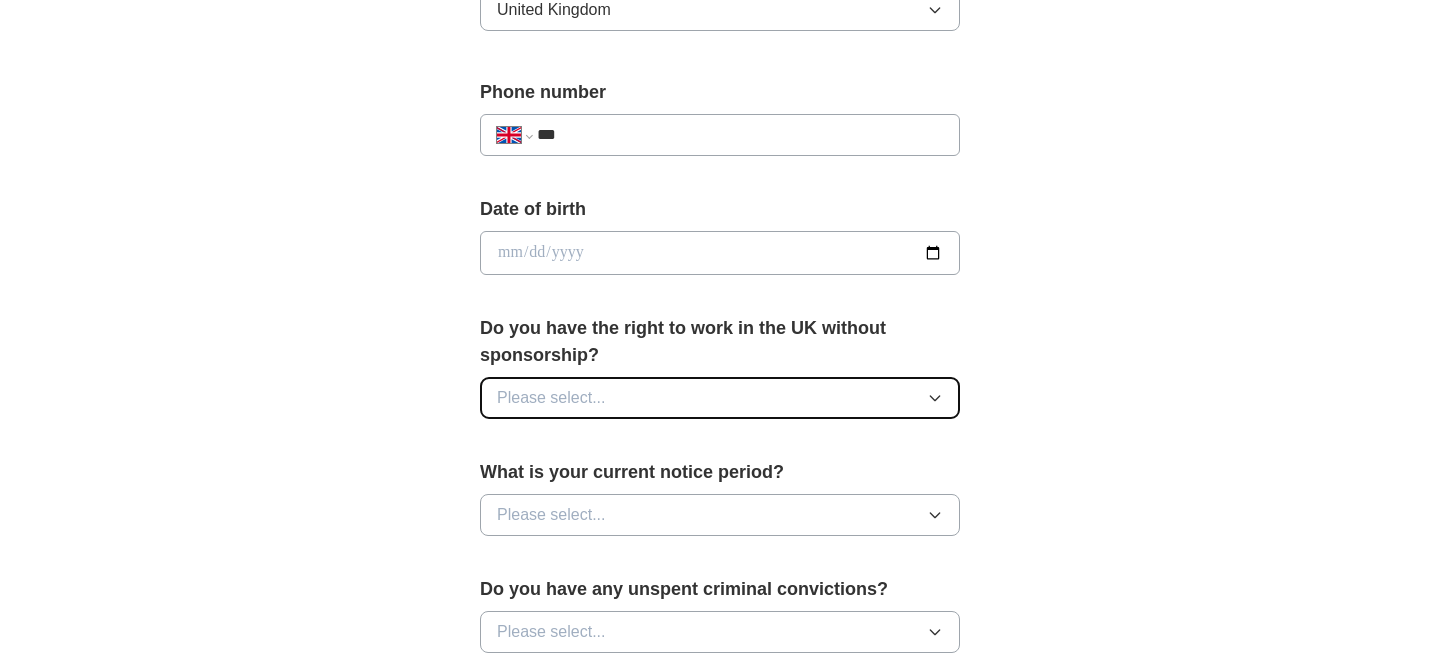 click on "Please select..." at bounding box center (720, 398) 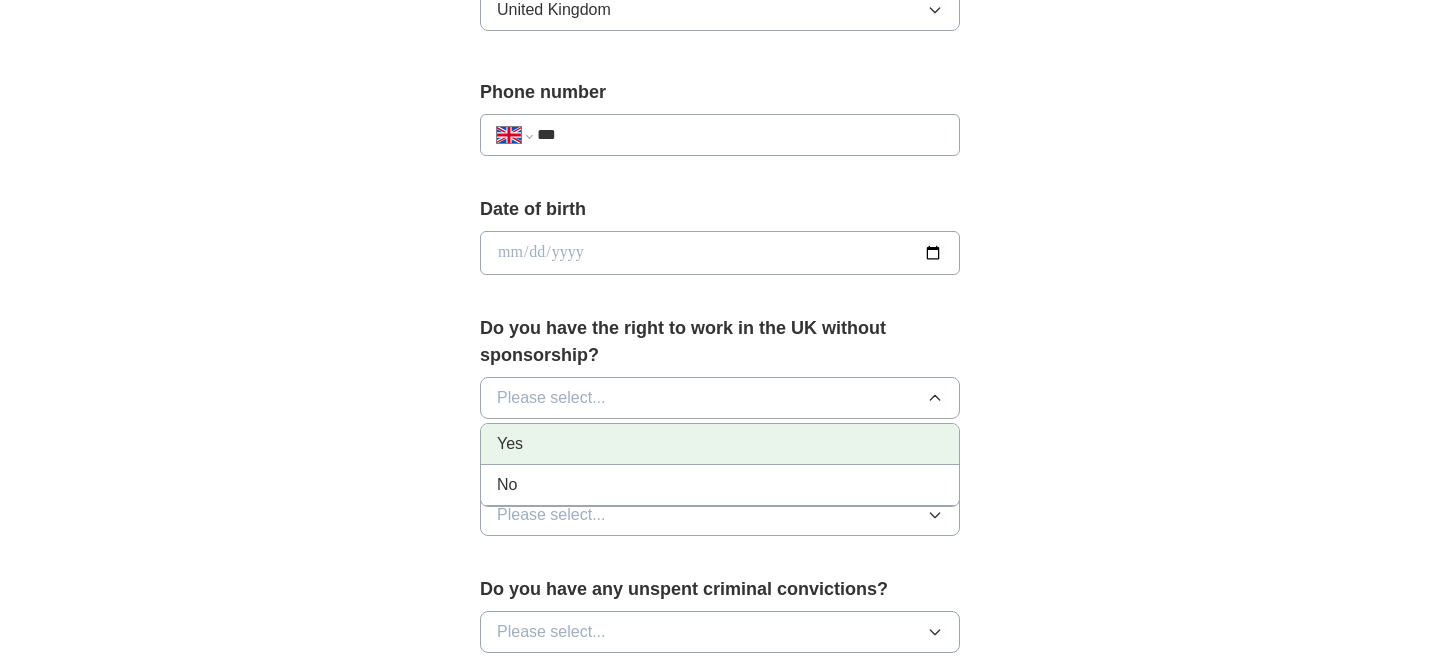 click on "Yes" at bounding box center [720, 444] 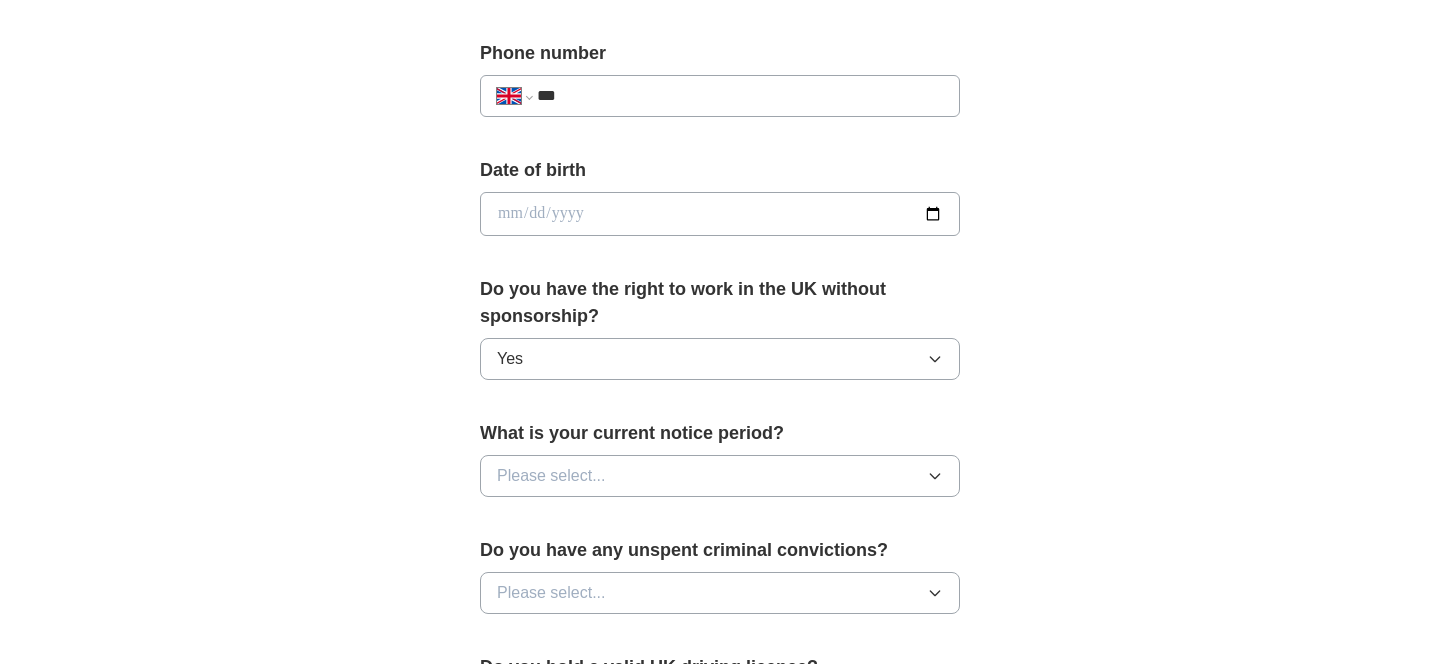 scroll, scrollTop: 796, scrollLeft: 0, axis: vertical 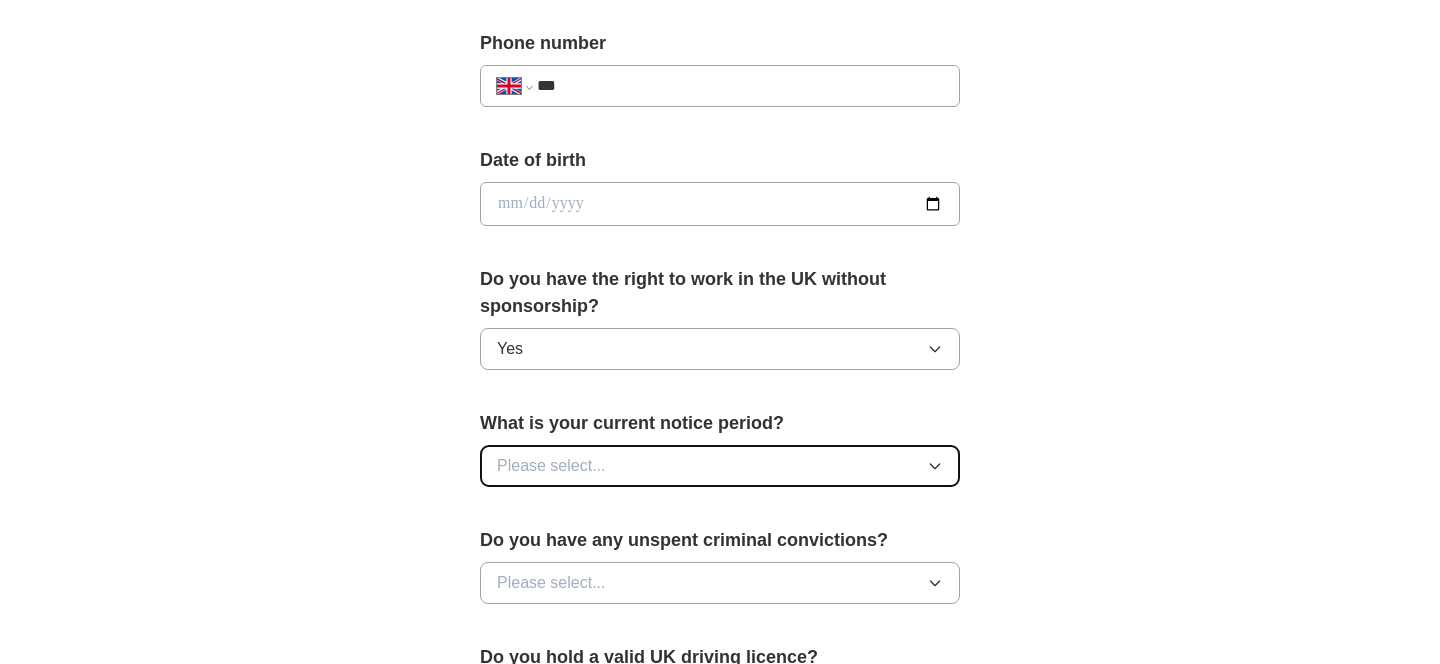 click on "Please select..." at bounding box center (551, 466) 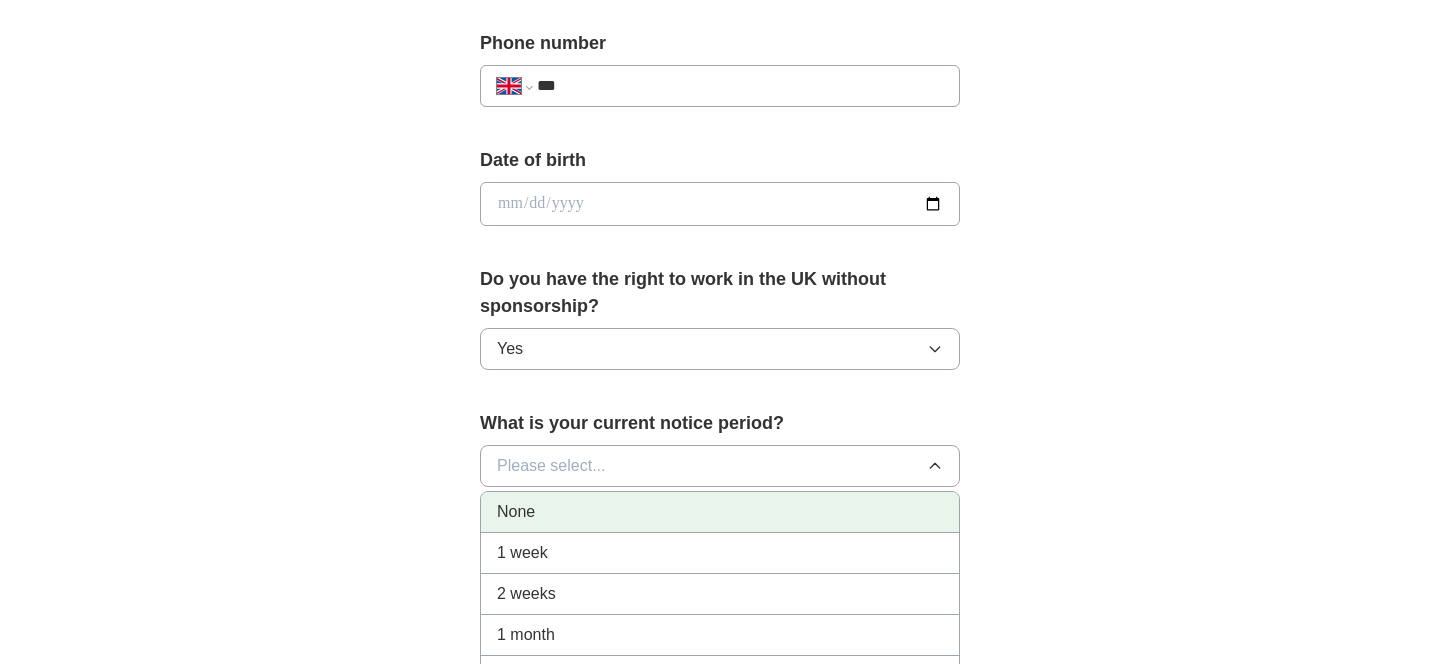 click on "None" at bounding box center (720, 512) 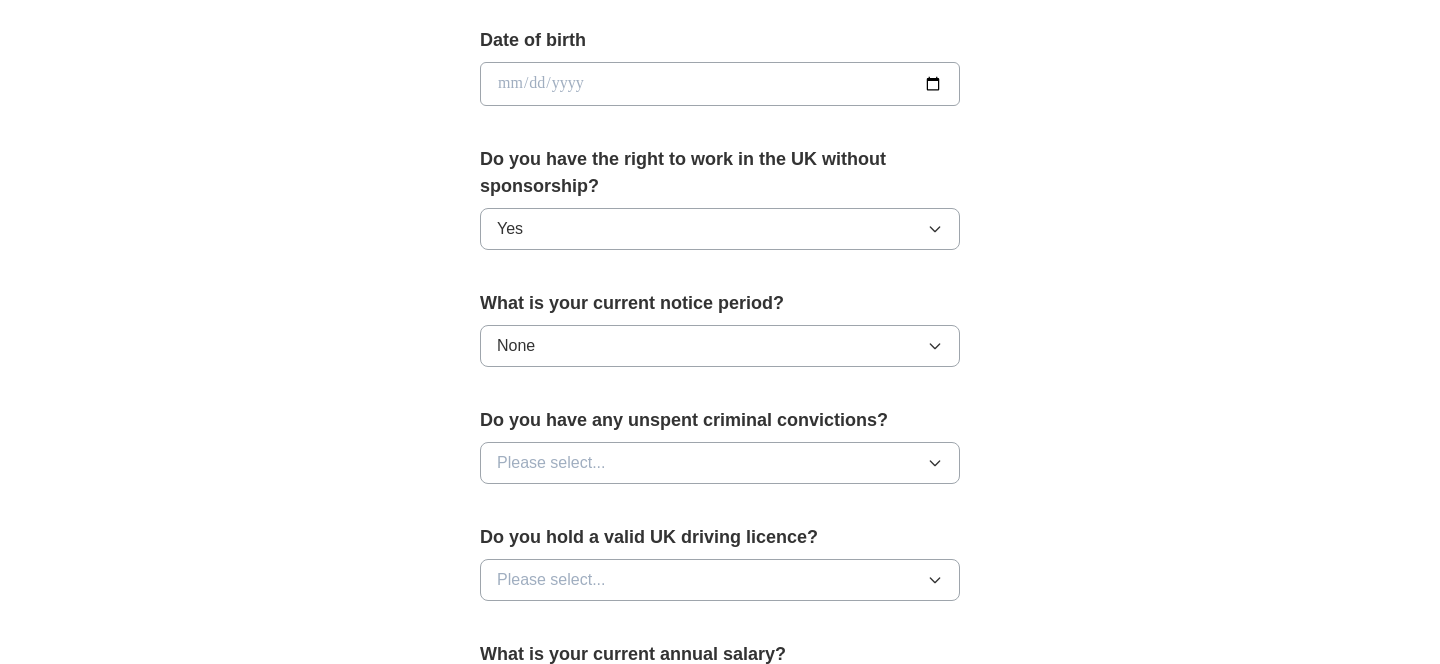 scroll, scrollTop: 950, scrollLeft: 0, axis: vertical 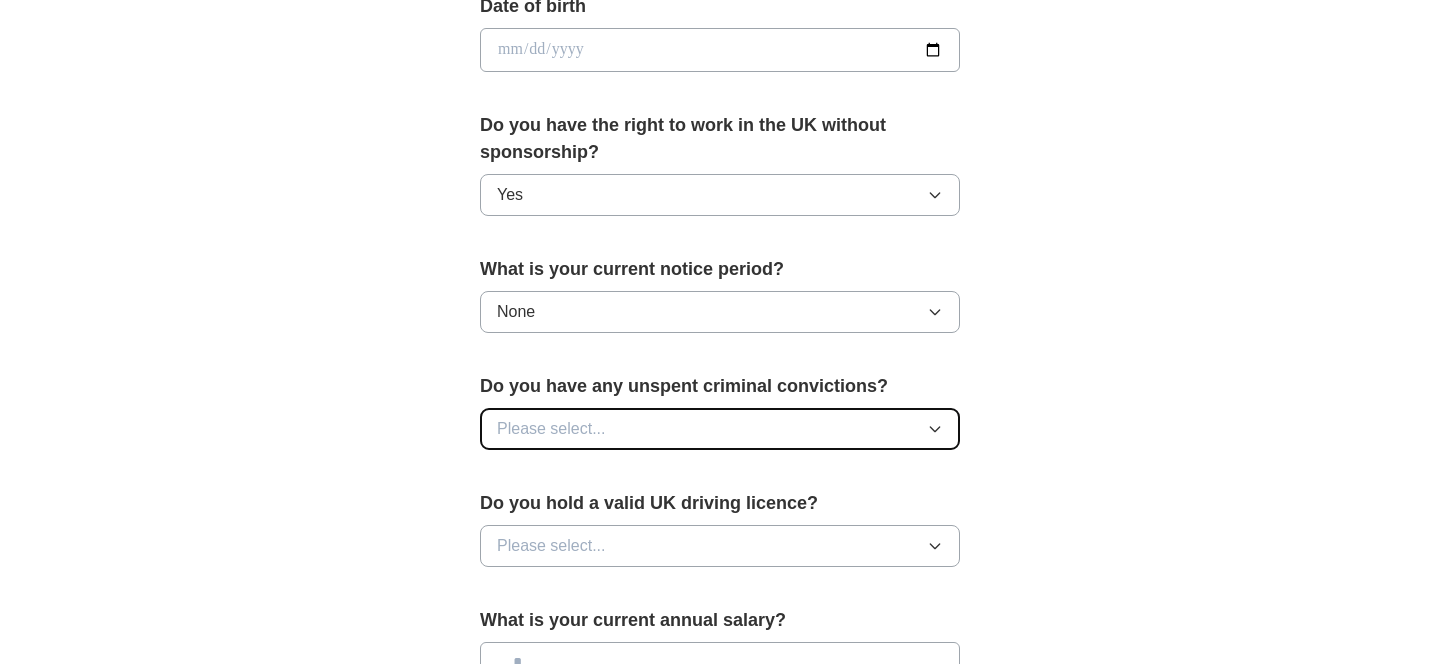 click on "Please select..." at bounding box center [551, 429] 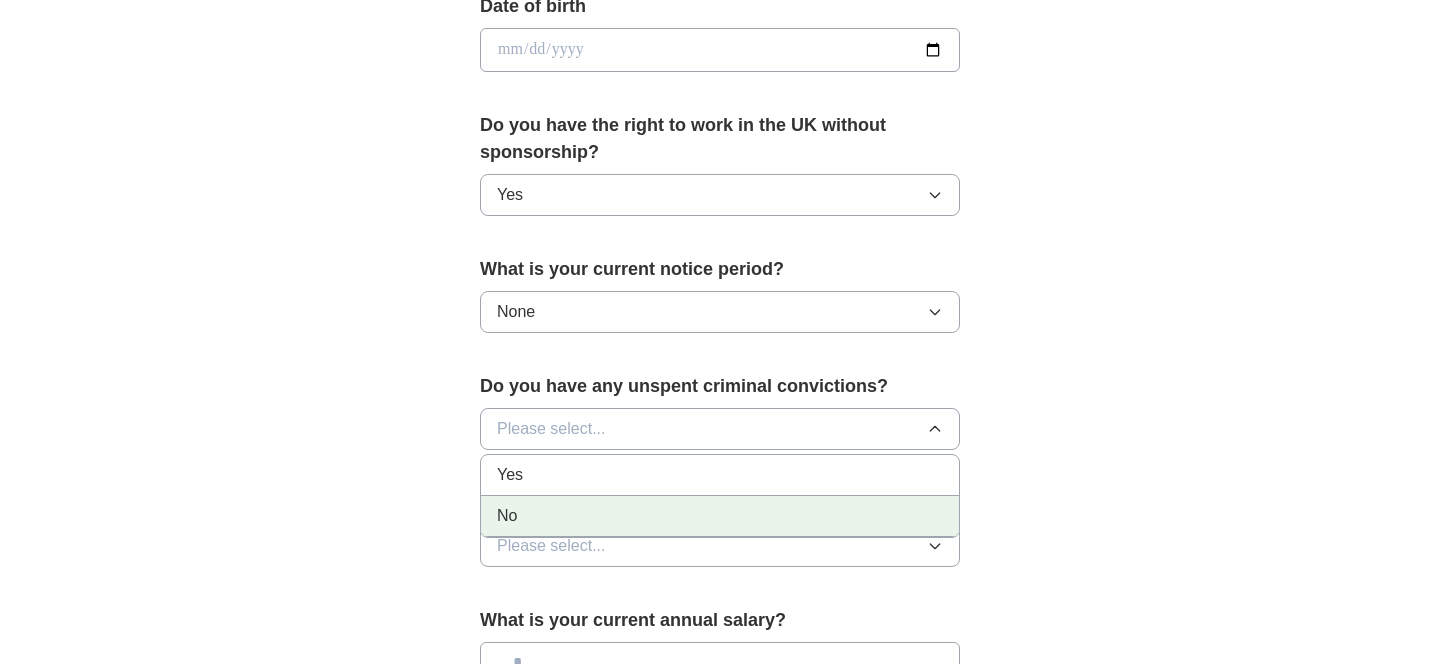click on "No" at bounding box center [720, 516] 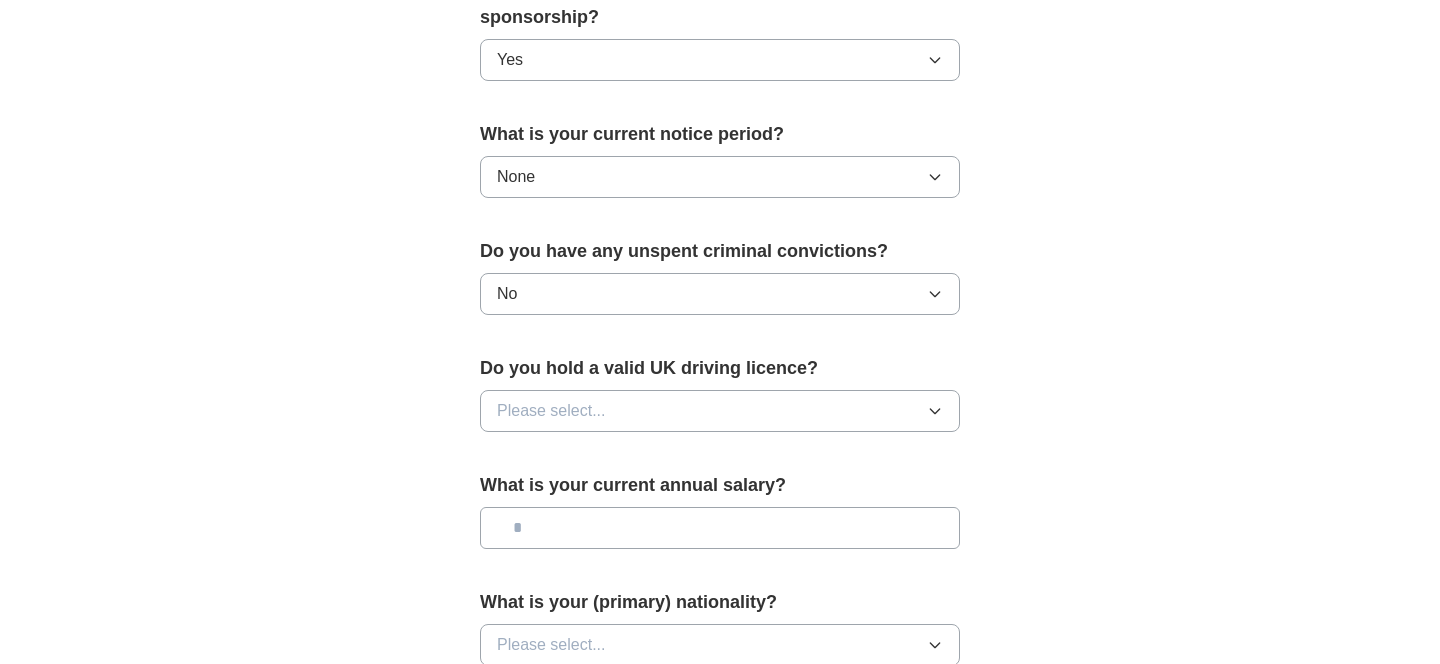 scroll, scrollTop: 1086, scrollLeft: 0, axis: vertical 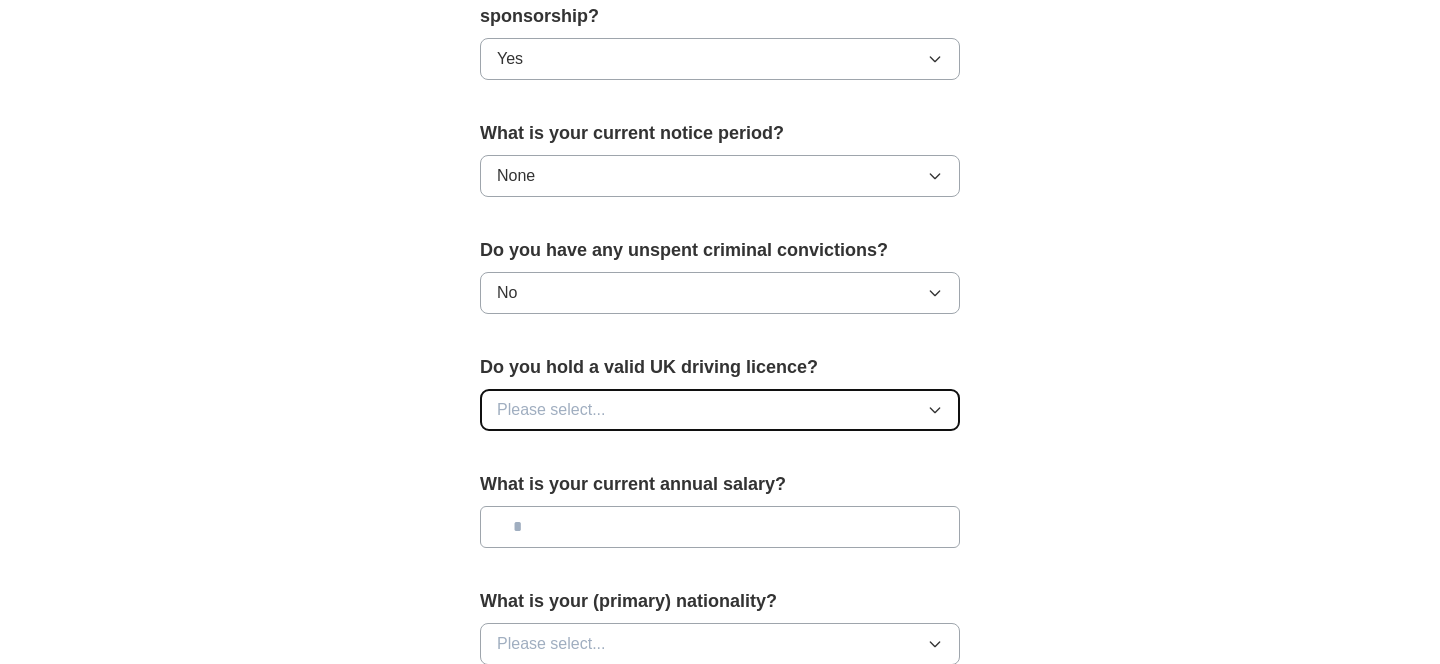 click on "Please select..." at bounding box center [720, 410] 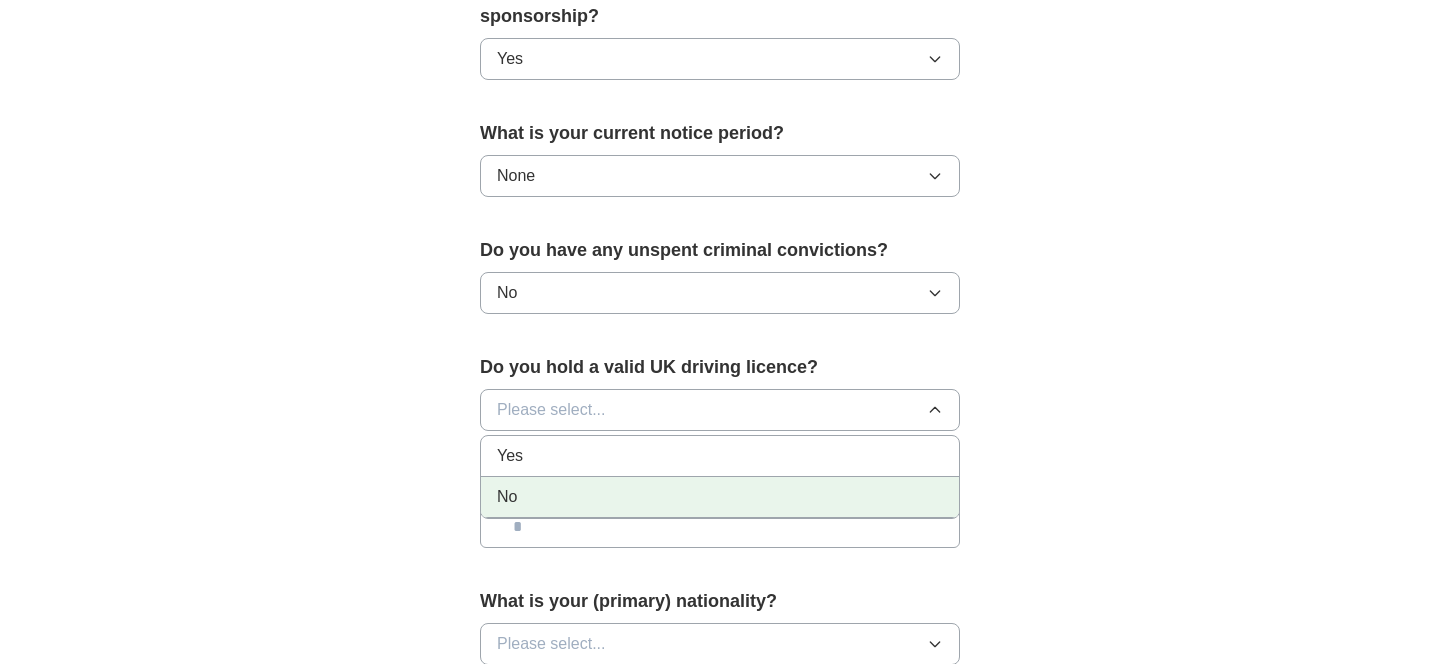 click on "No" at bounding box center (720, 497) 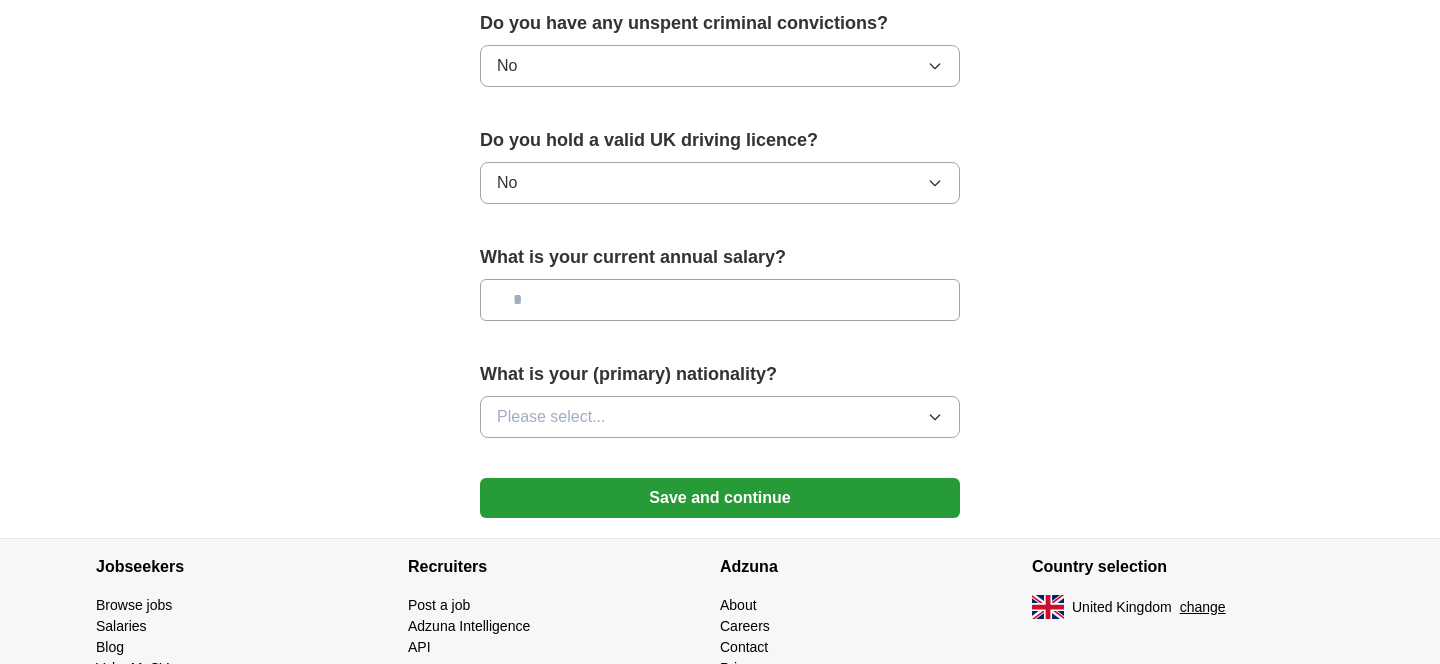 scroll, scrollTop: 1374, scrollLeft: 0, axis: vertical 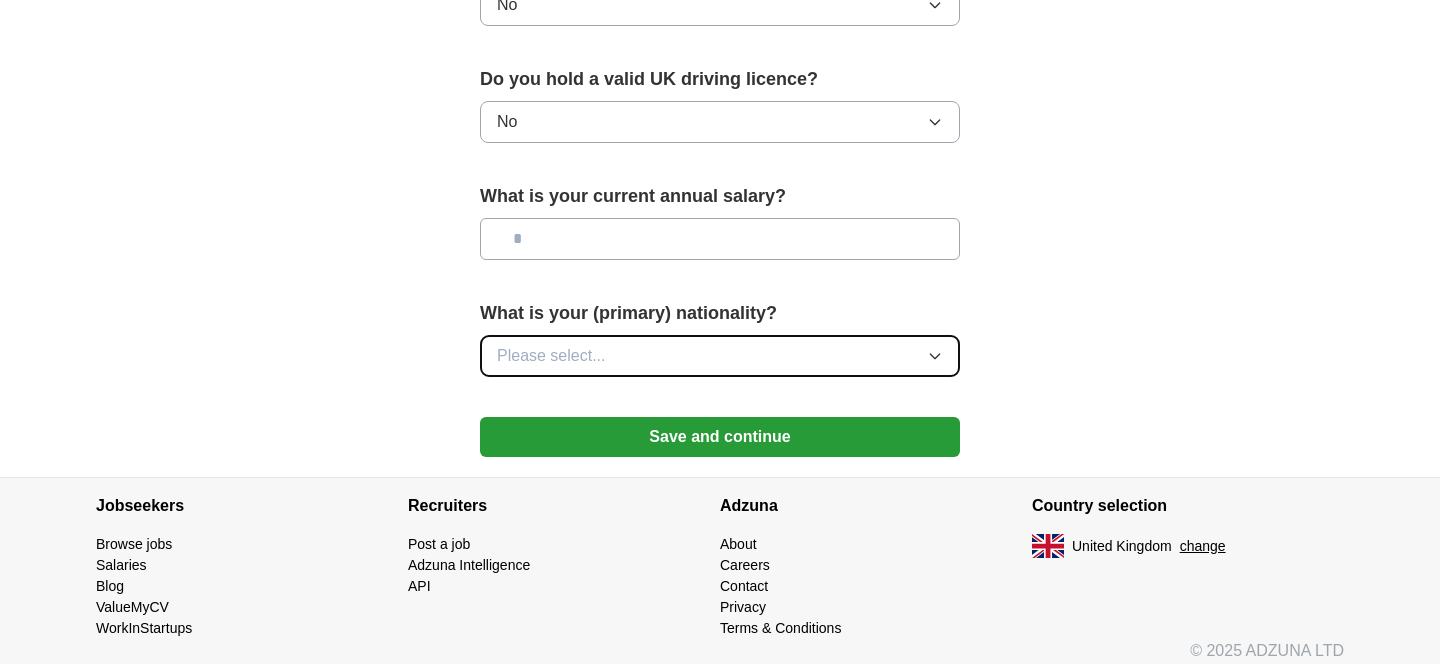 click on "Please select..." at bounding box center (720, 356) 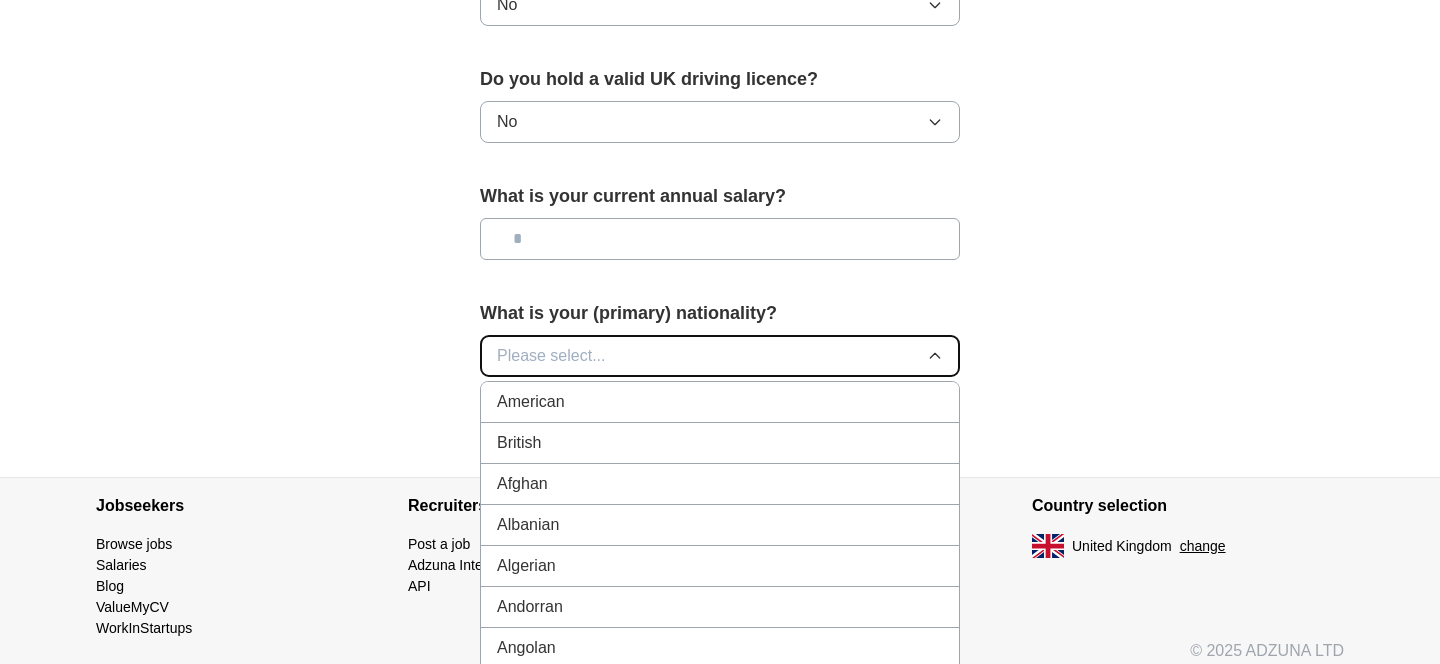 type 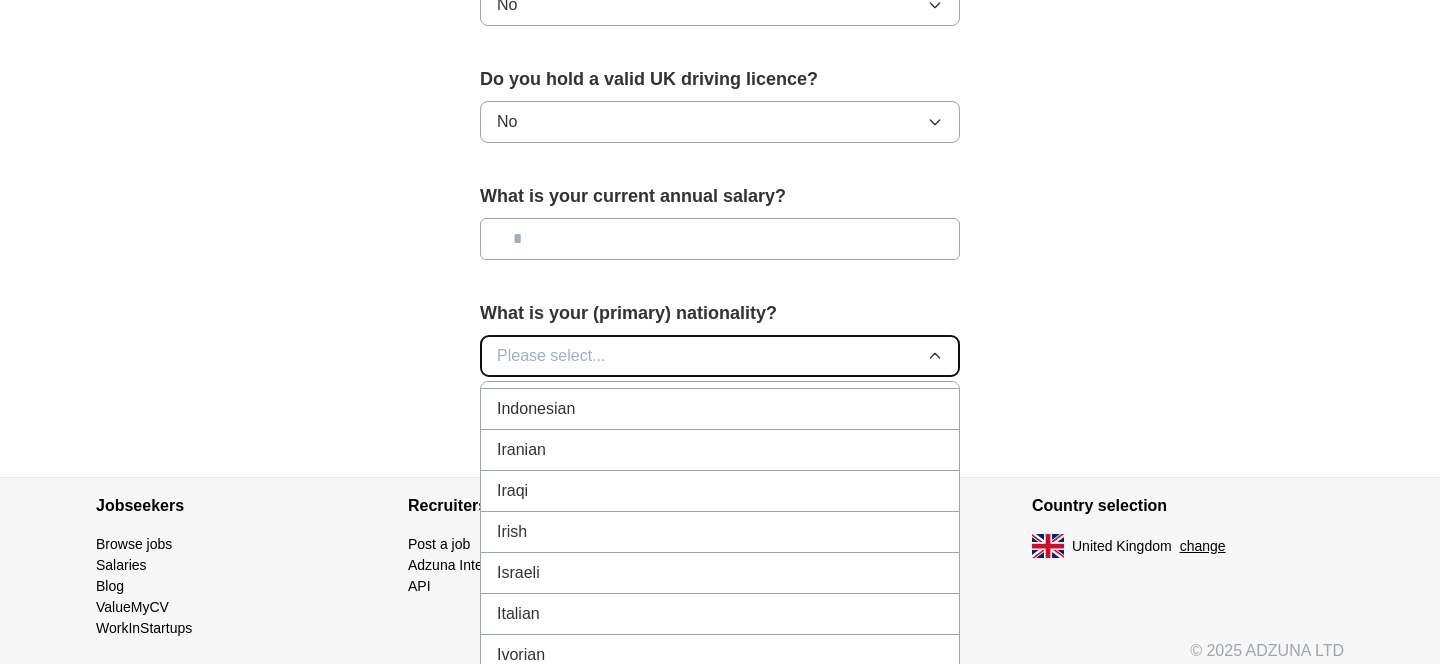 scroll, scrollTop: 3309, scrollLeft: 0, axis: vertical 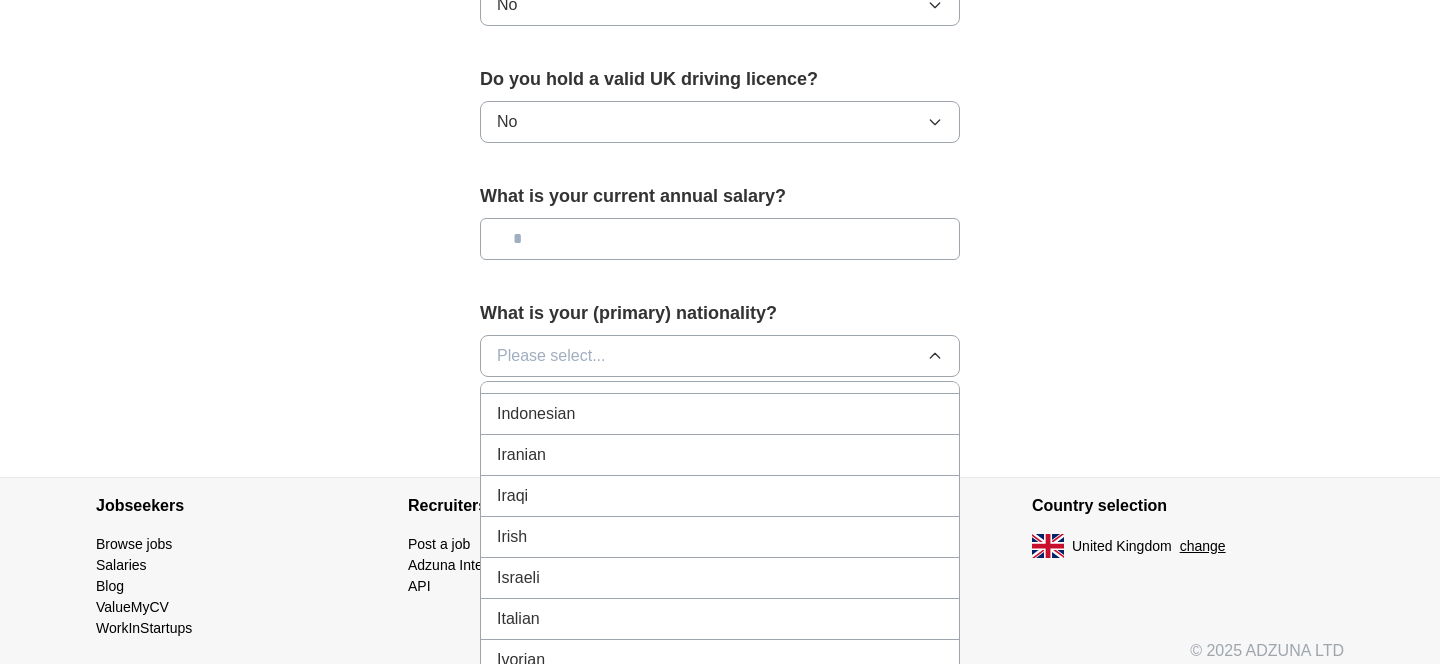 click on "Iranian" at bounding box center (720, 455) 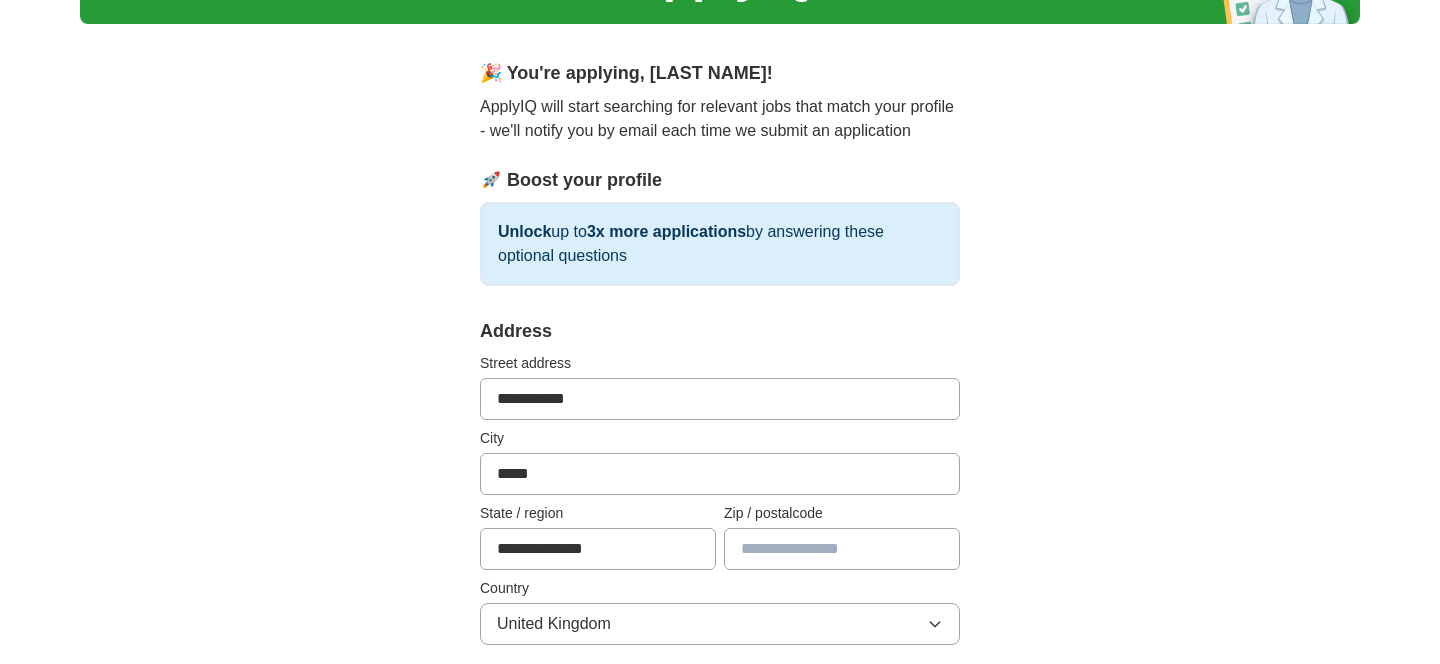 scroll, scrollTop: 195, scrollLeft: 0, axis: vertical 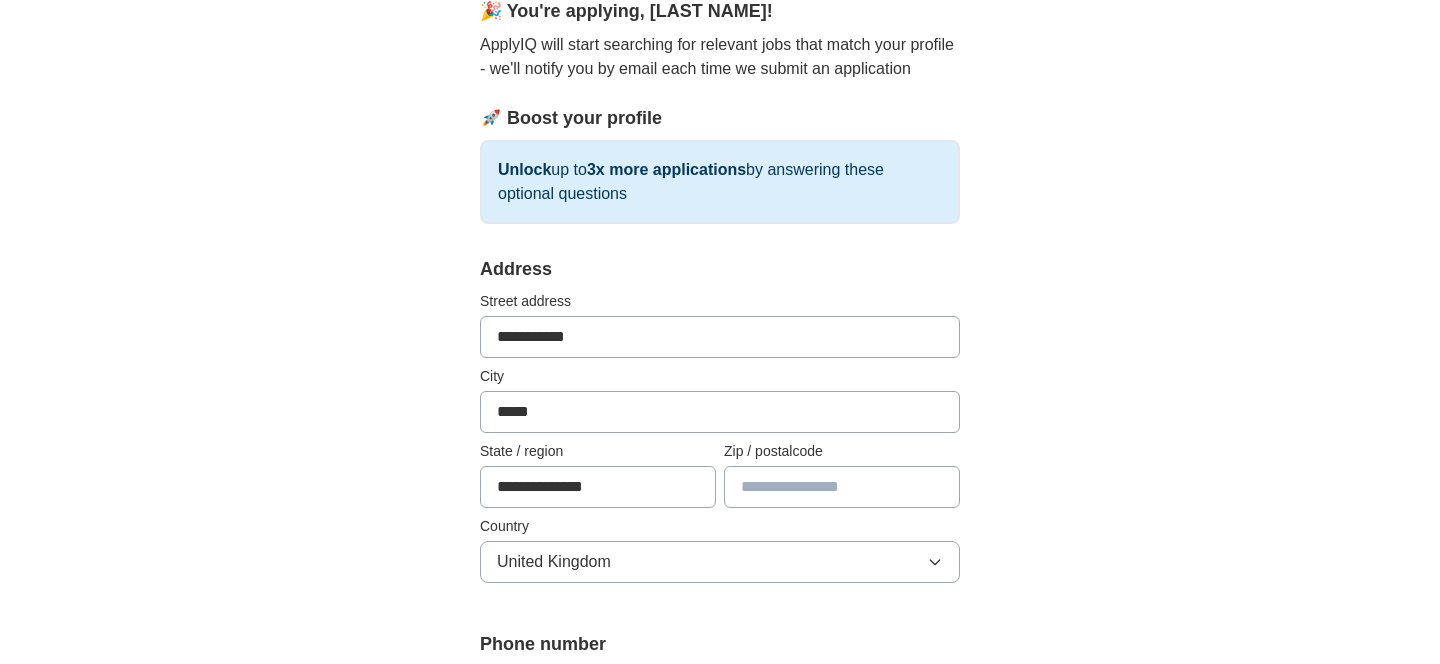 click on "**********" at bounding box center [720, 337] 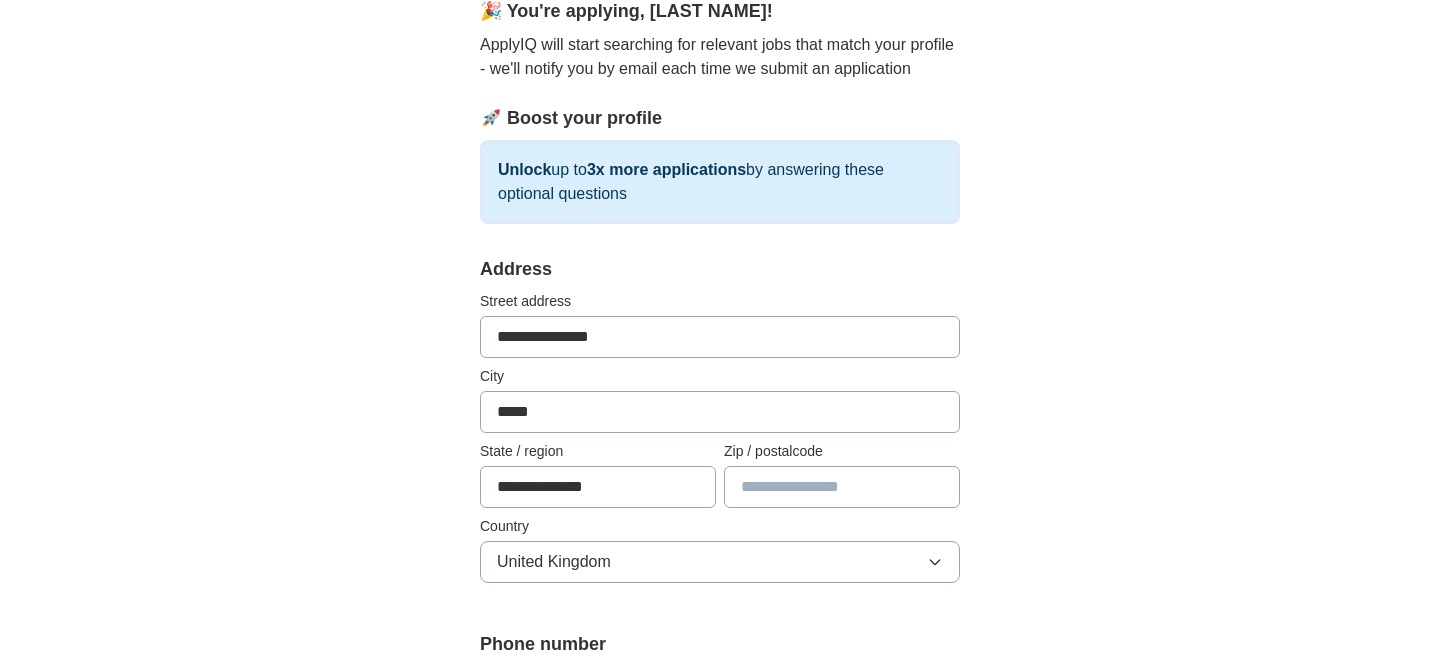 type on "**********" 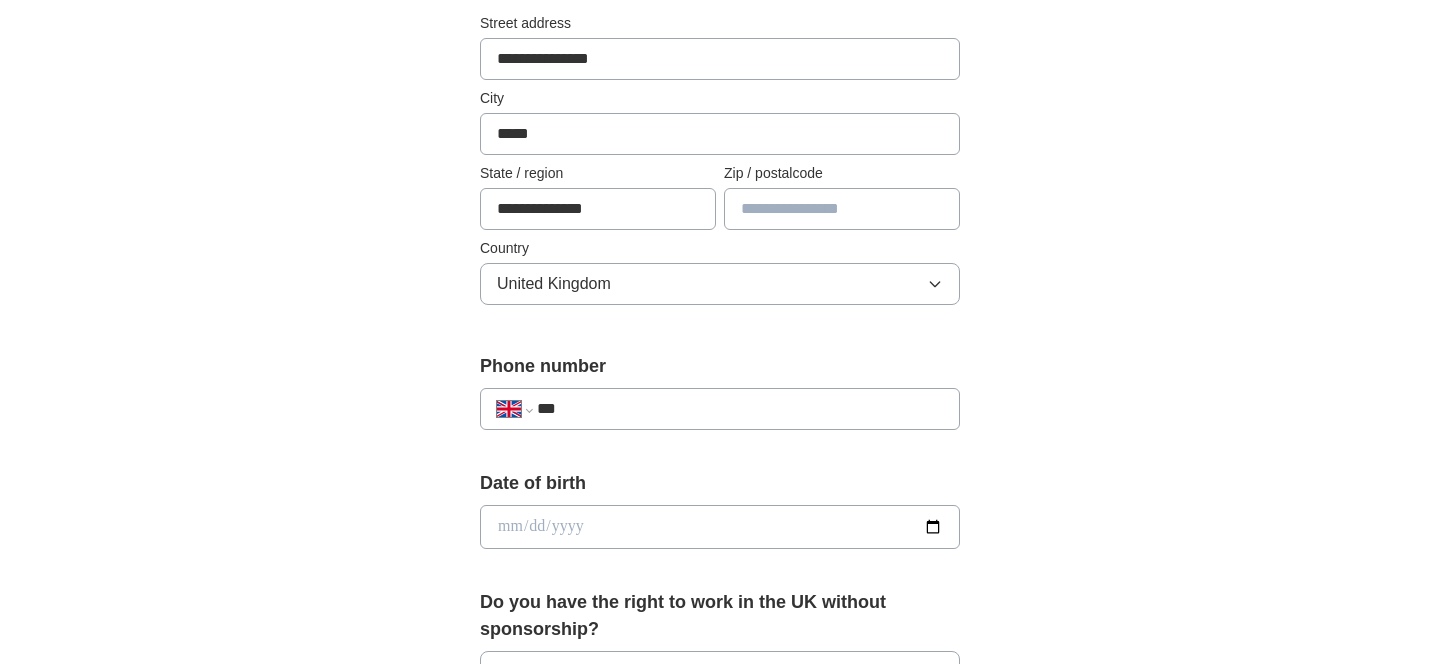 scroll, scrollTop: 492, scrollLeft: 0, axis: vertical 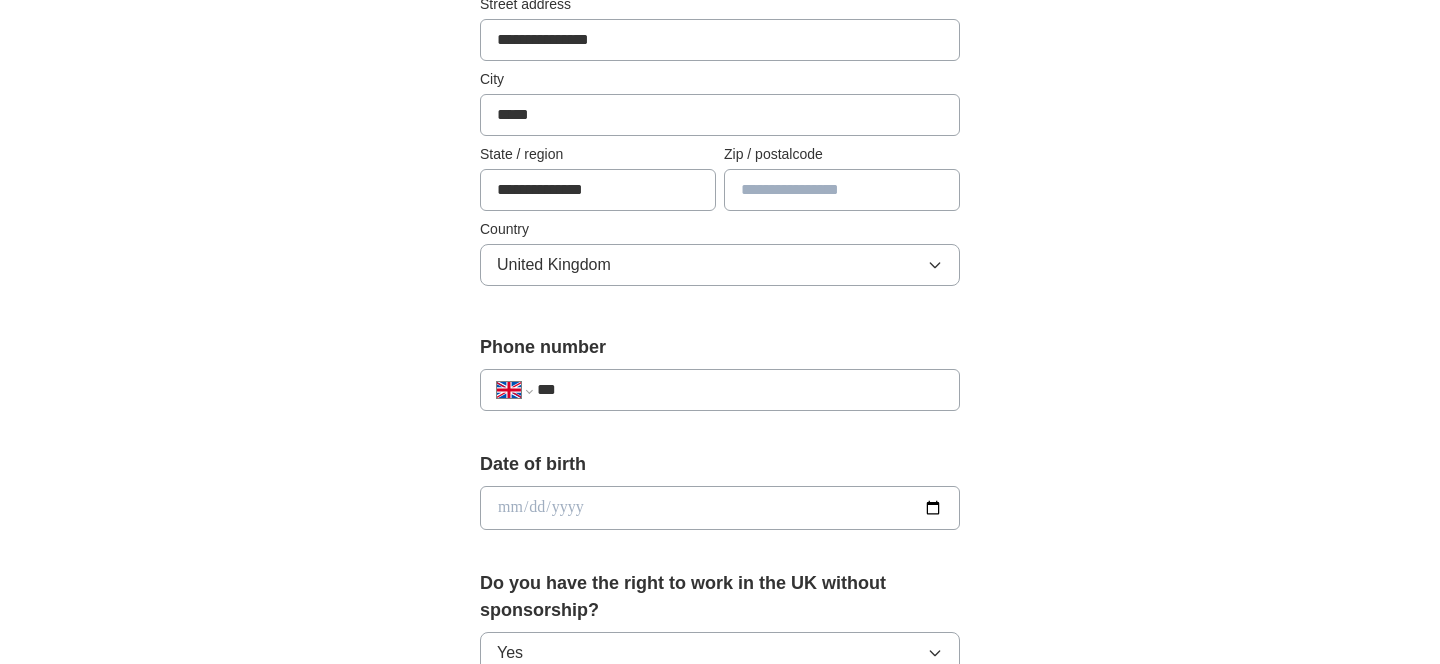 click on "***" at bounding box center [740, 390] 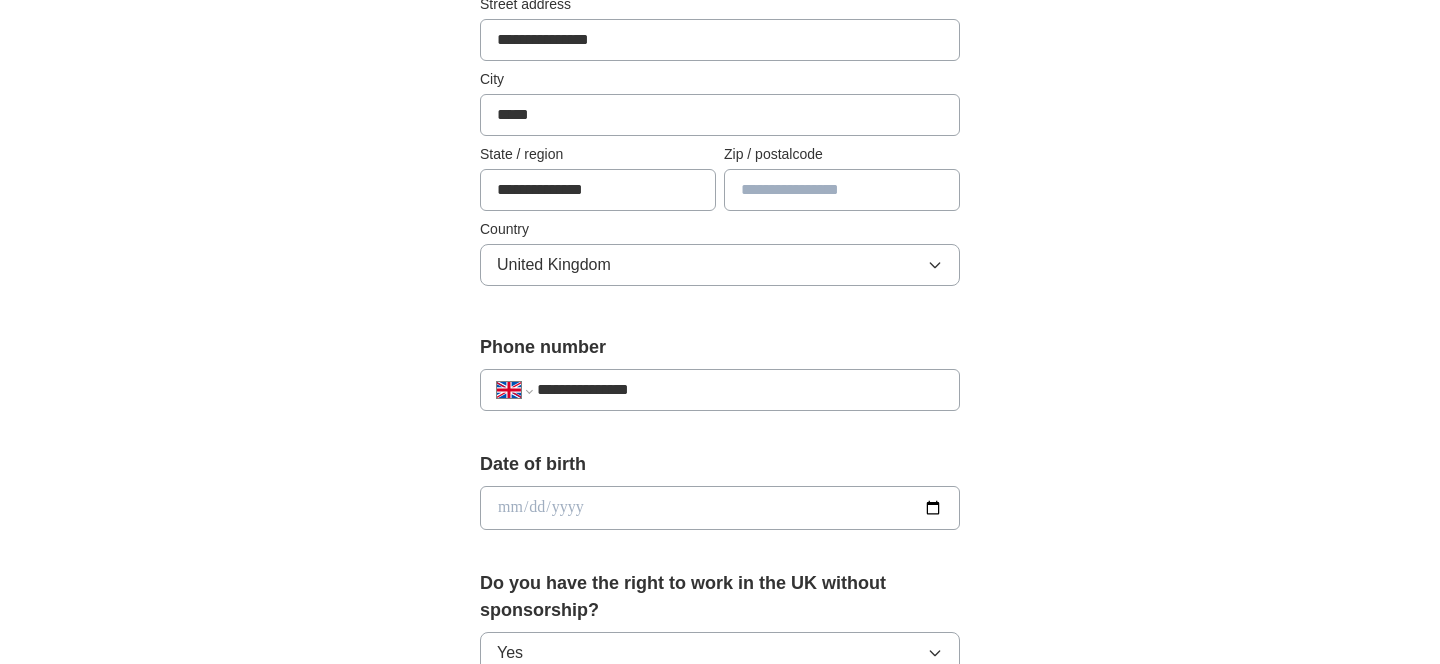 type on "**********" 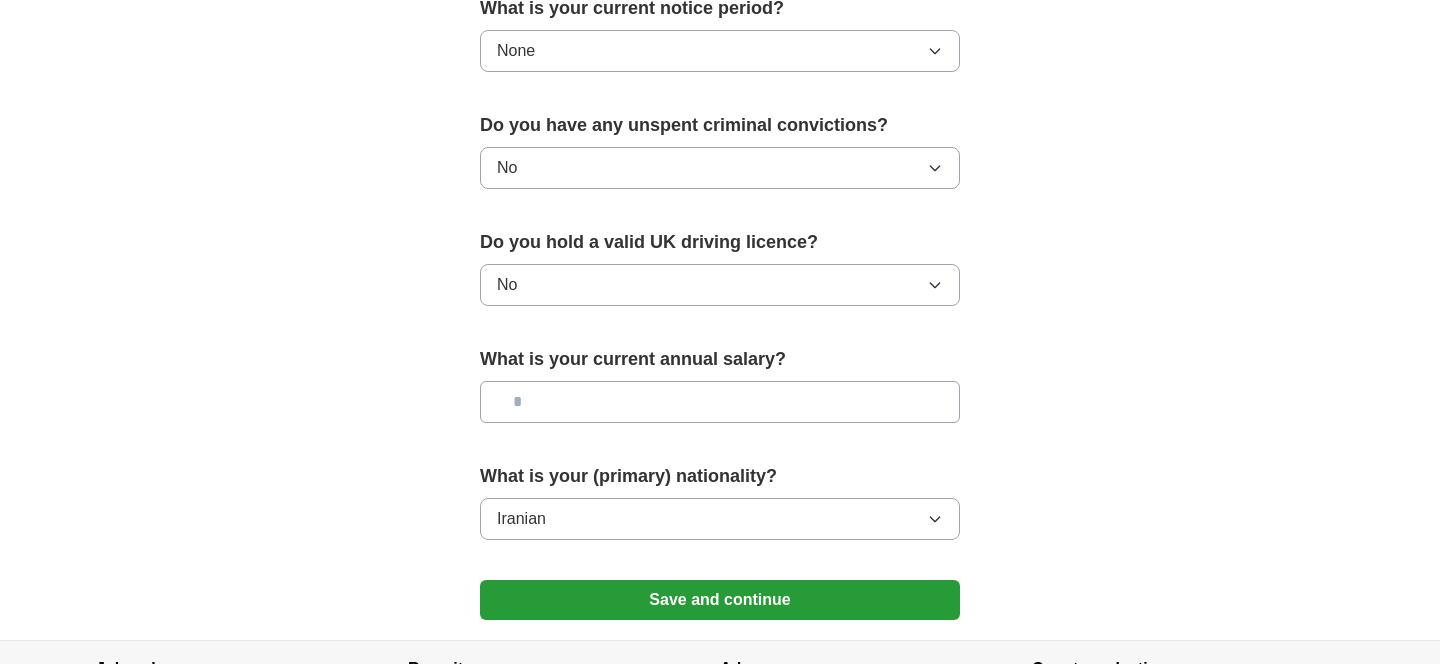 scroll, scrollTop: 1389, scrollLeft: 0, axis: vertical 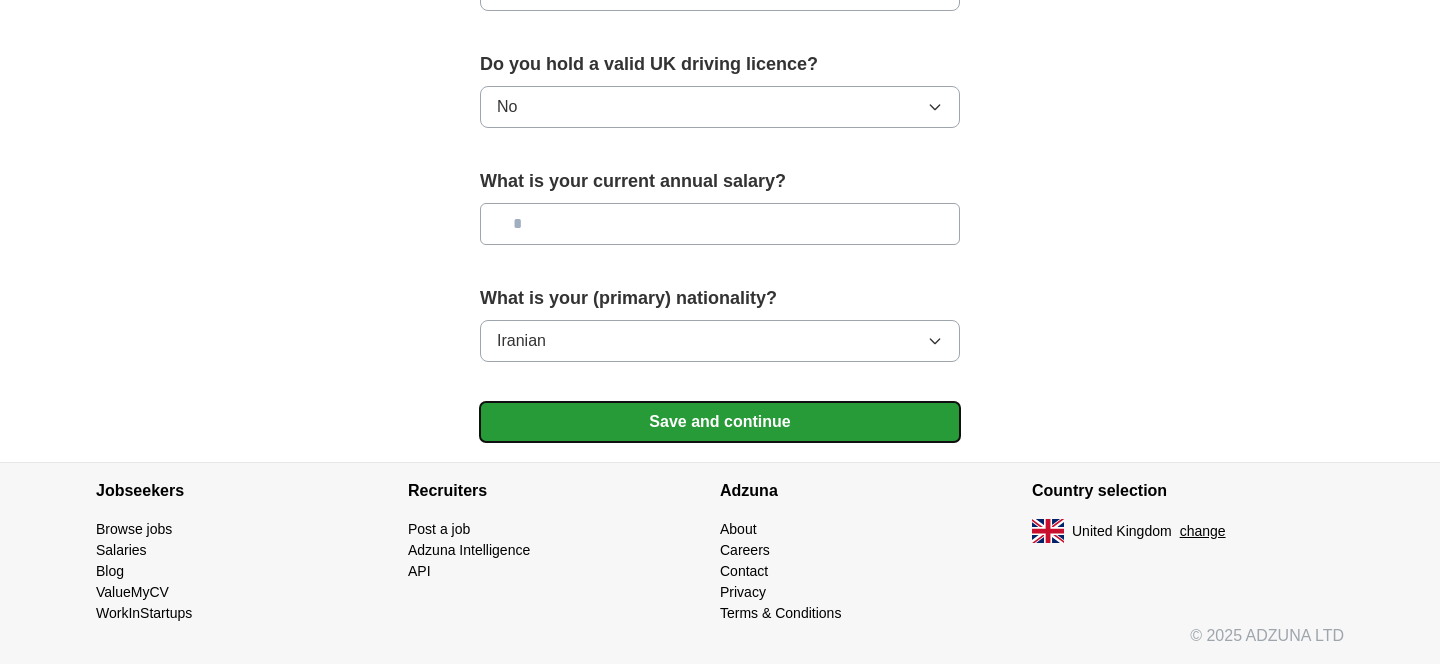 click on "Save and continue" at bounding box center (720, 422) 